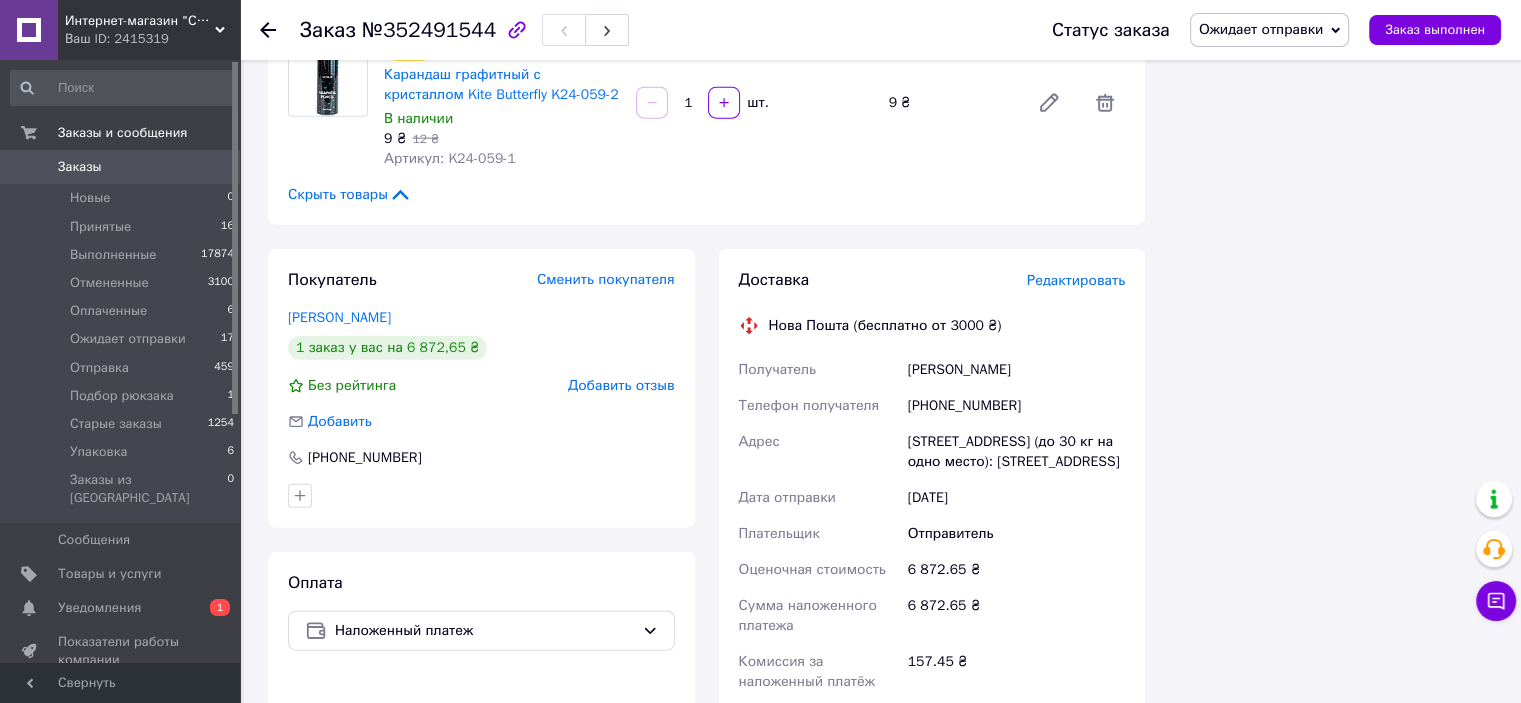 scroll, scrollTop: 4900, scrollLeft: 0, axis: vertical 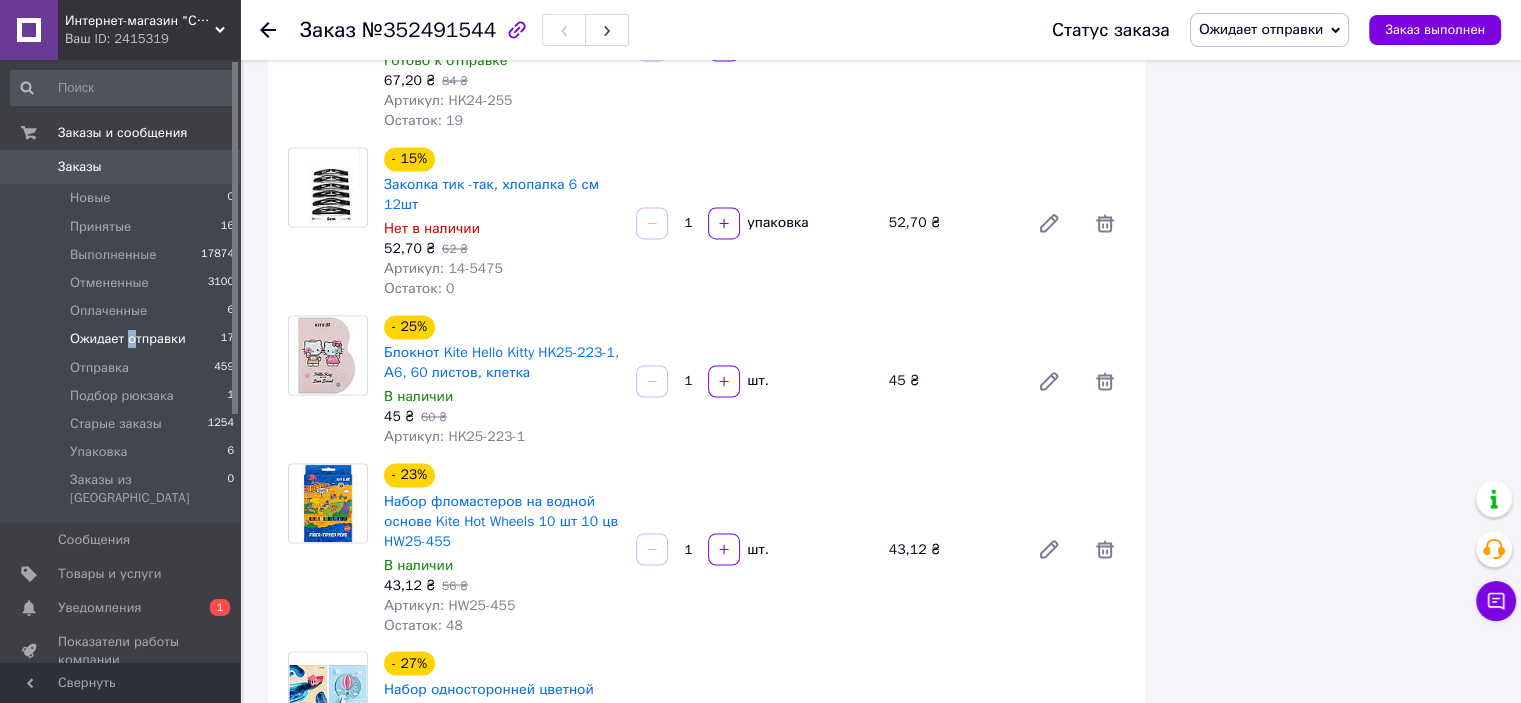 click on "Ожидает отправки" at bounding box center (128, 339) 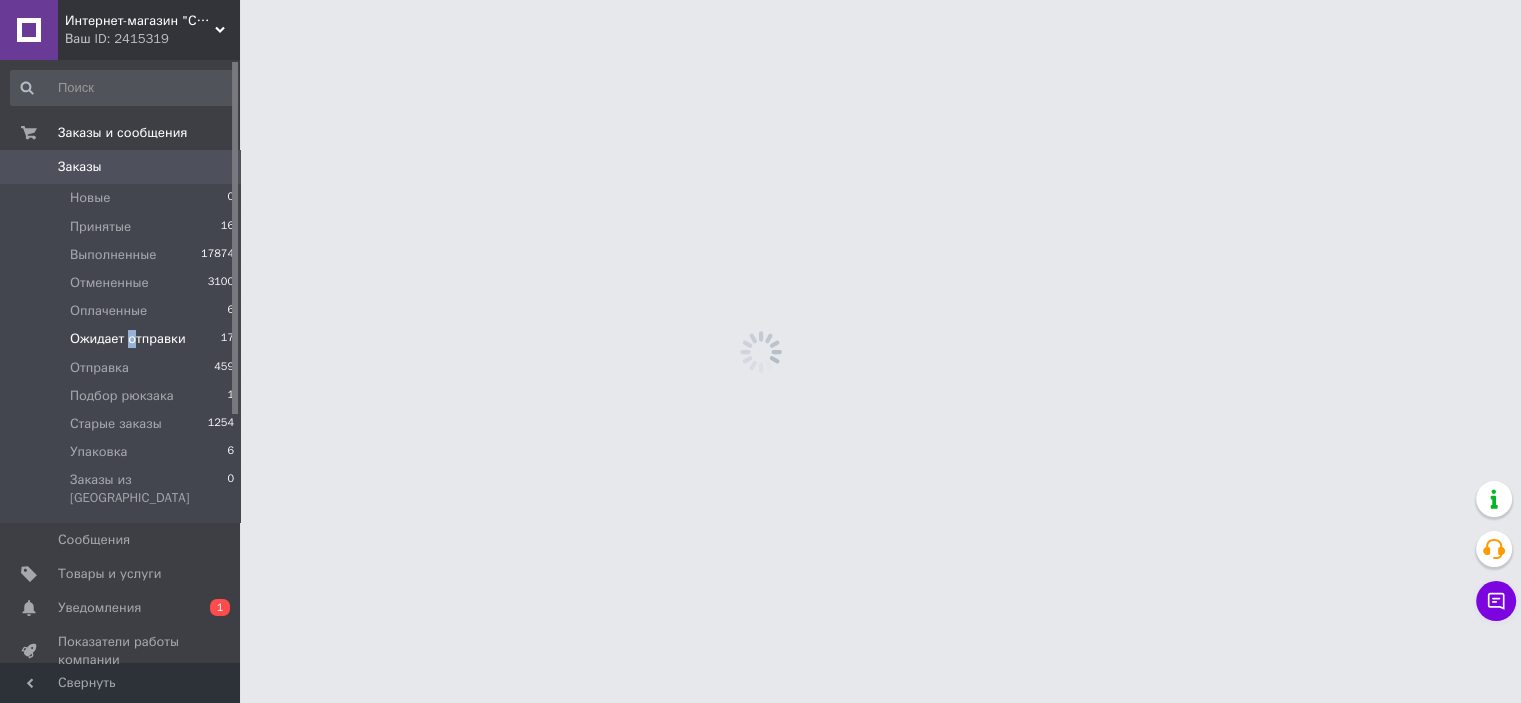 scroll, scrollTop: 0, scrollLeft: 0, axis: both 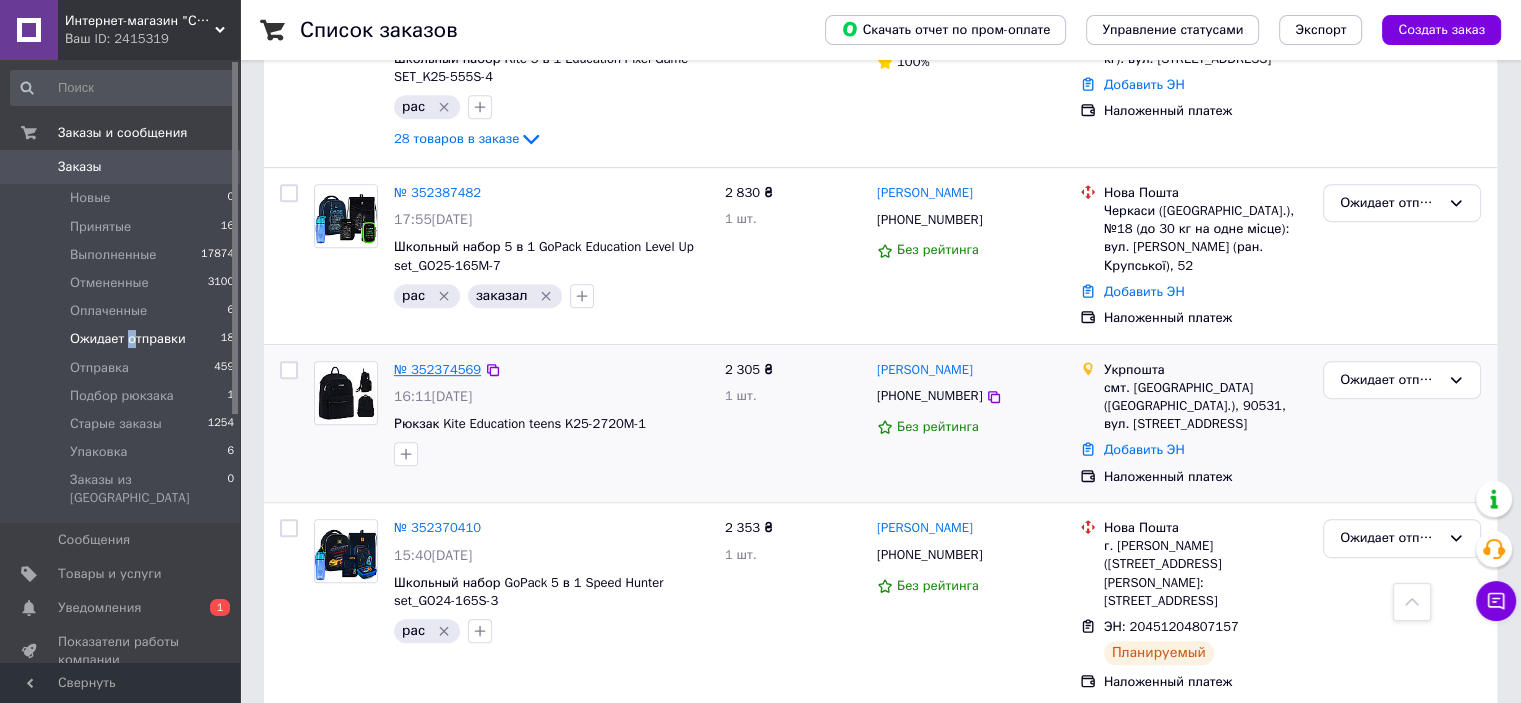 click on "№ 352374569" at bounding box center (437, 369) 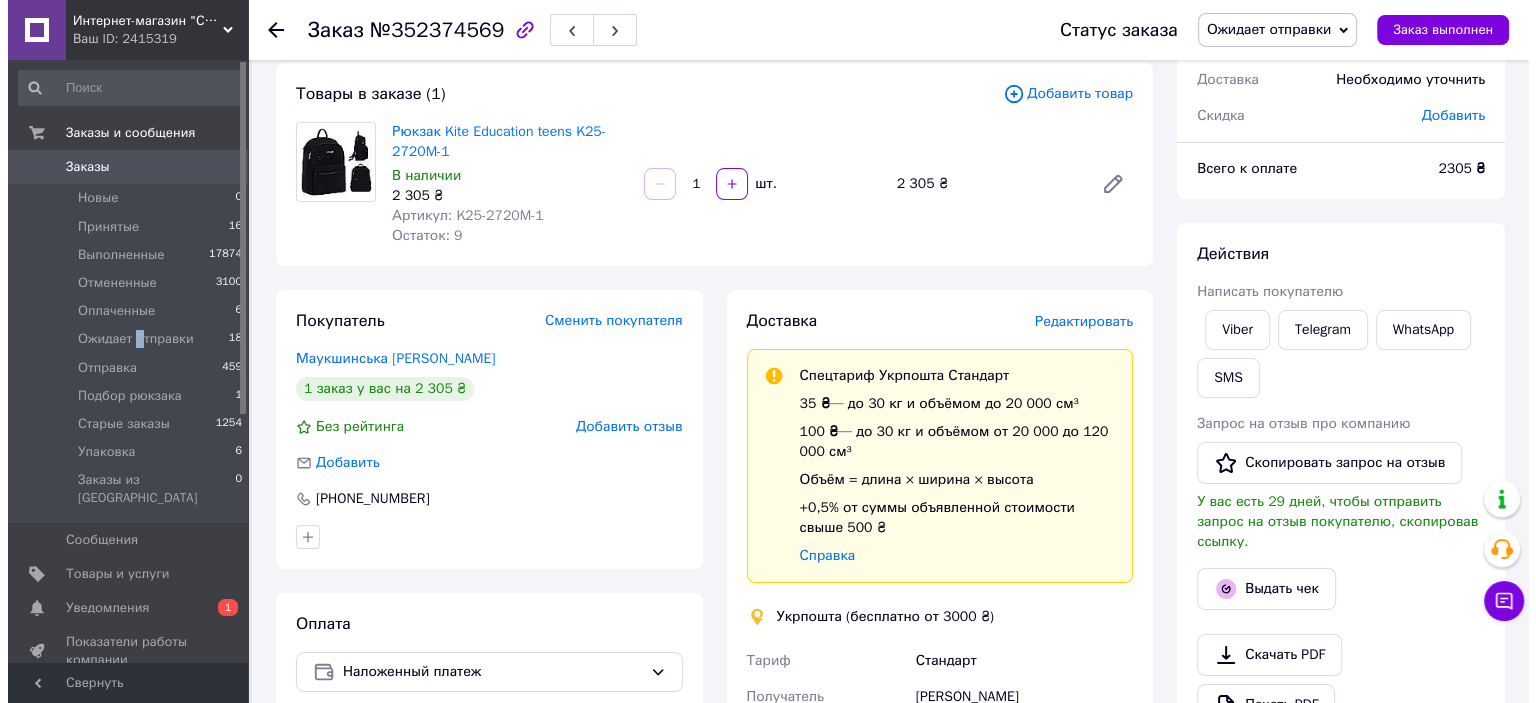 scroll, scrollTop: 0, scrollLeft: 0, axis: both 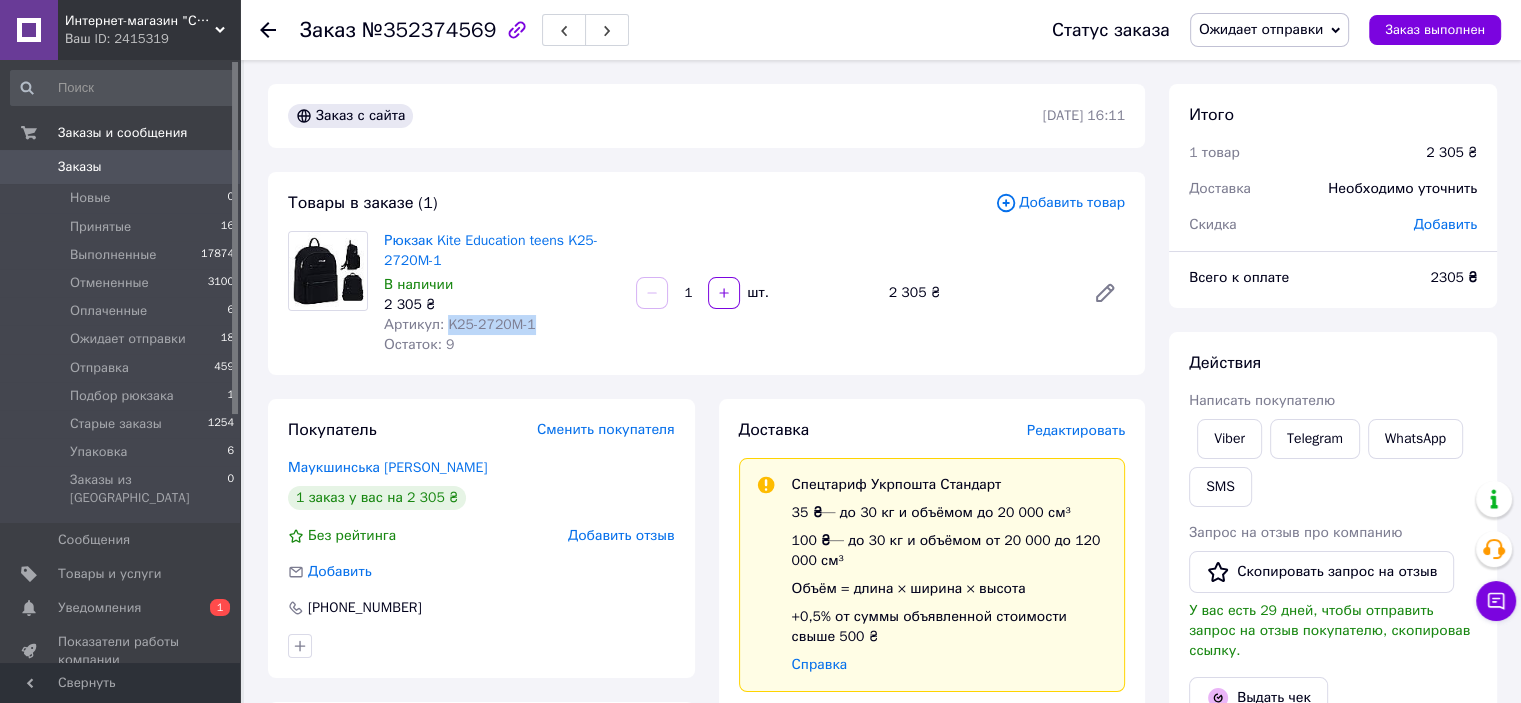 copy on "K25-2720M-1" 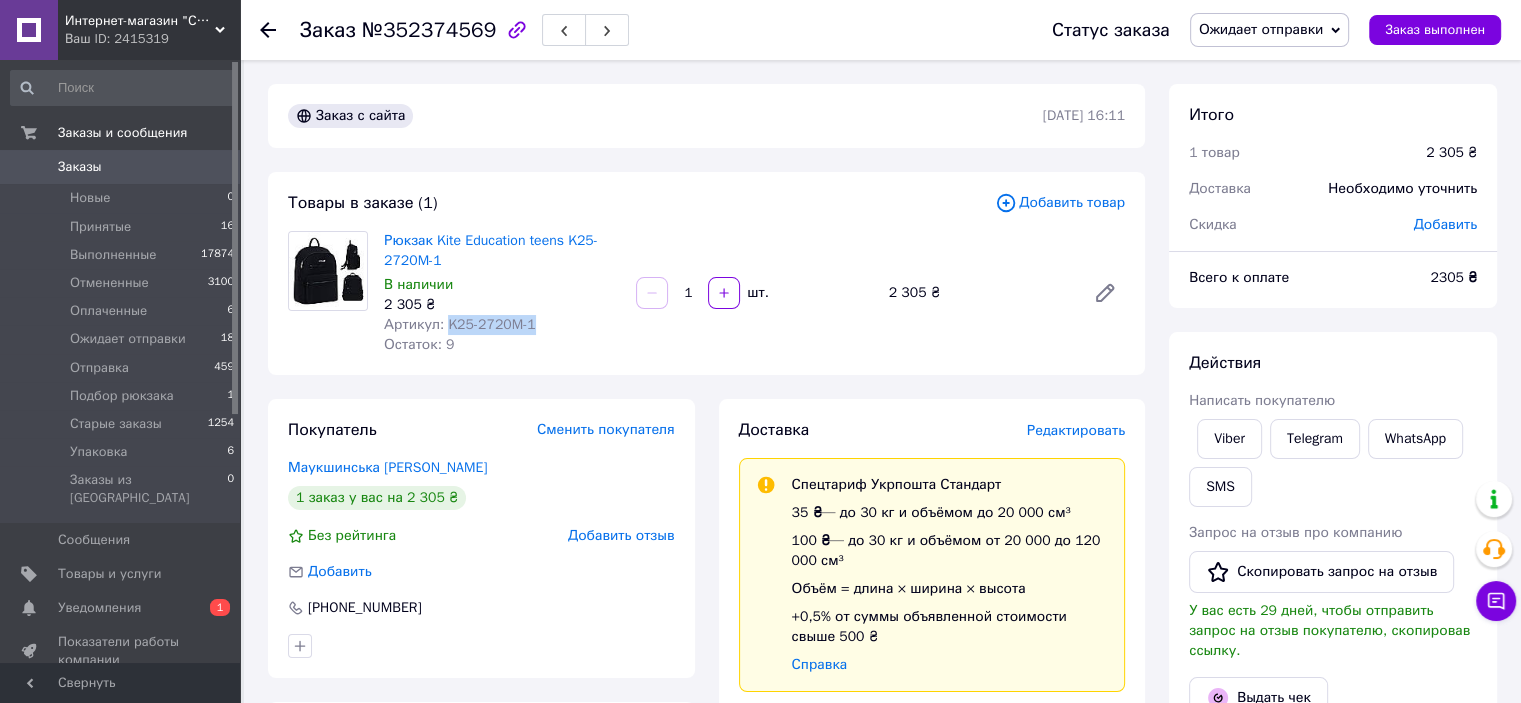 drag, startPoint x: 540, startPoint y: 323, endPoint x: 427, endPoint y: 290, distance: 117.72001 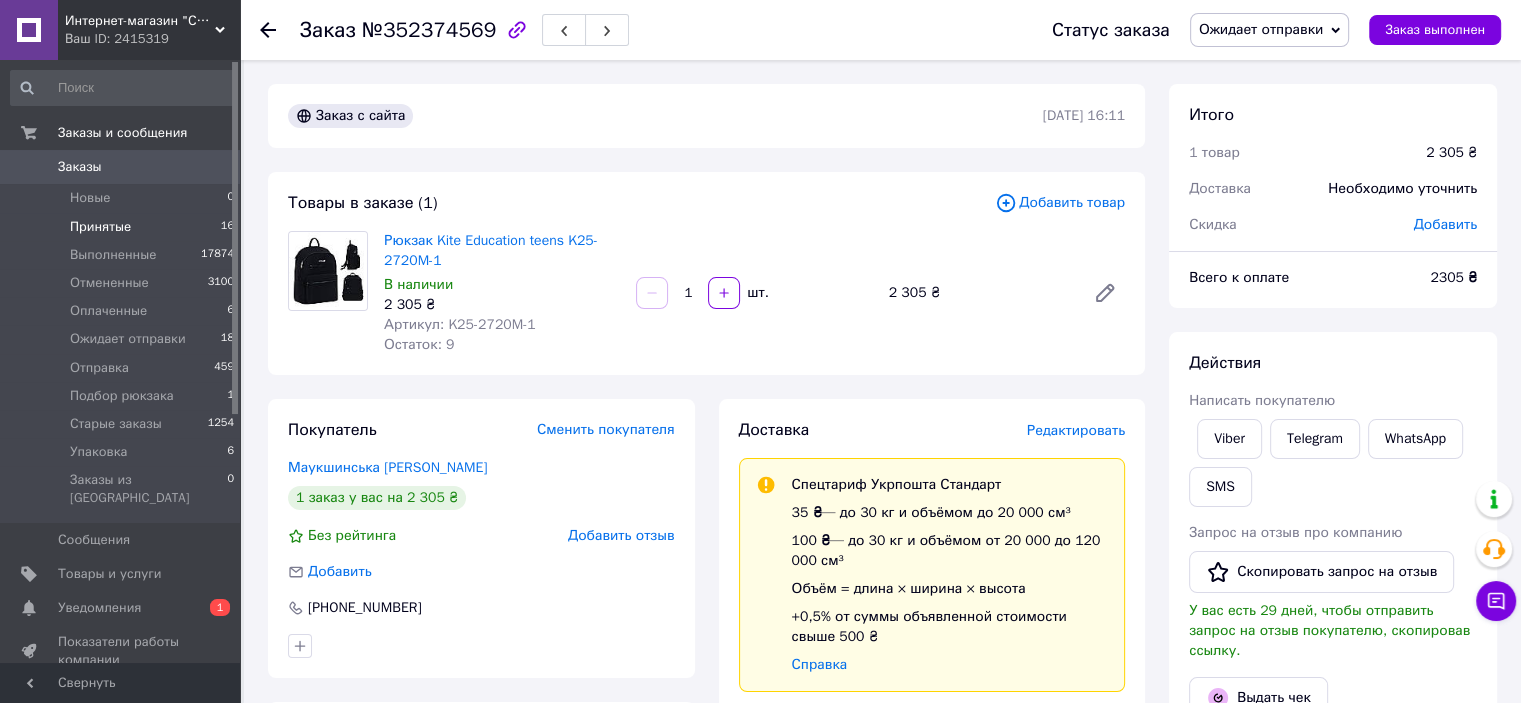 click on "Принятые" at bounding box center (100, 227) 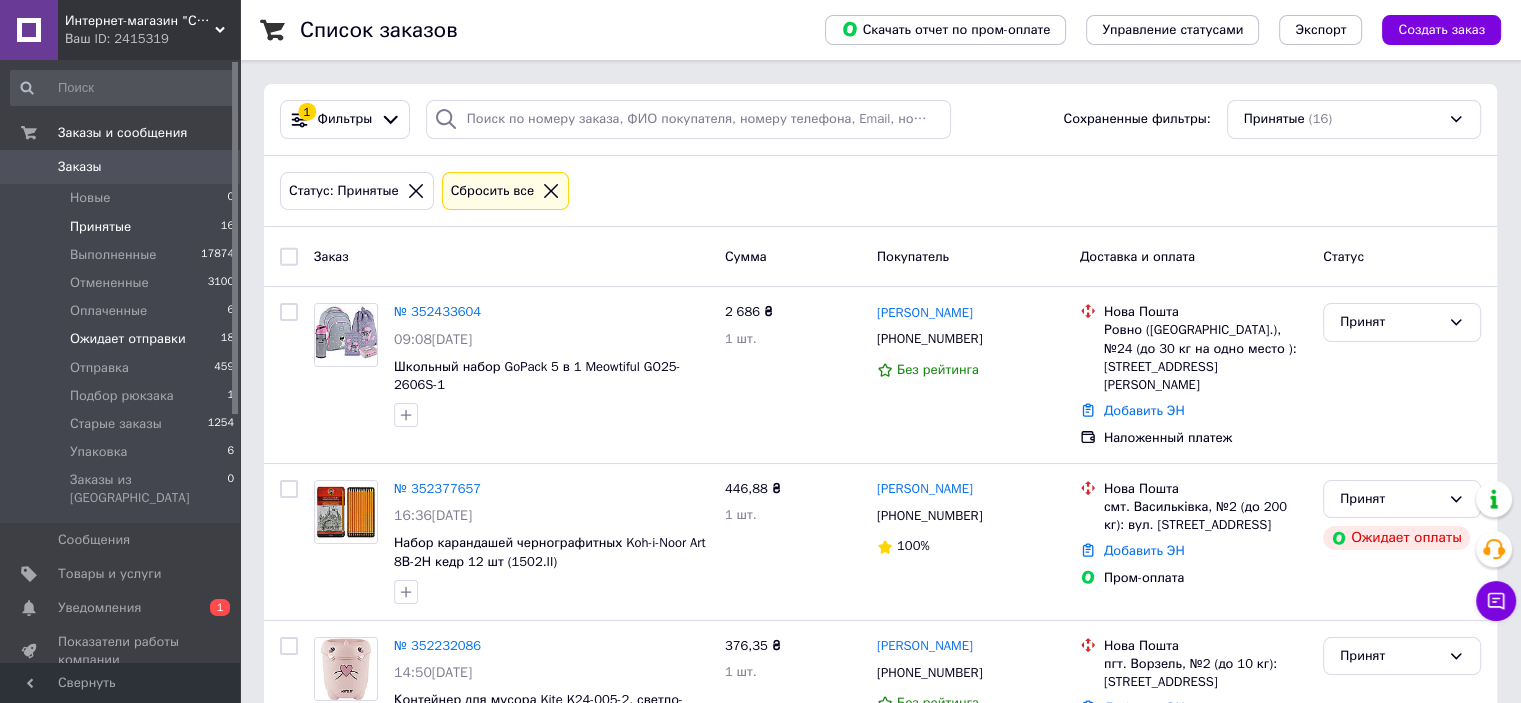 click on "Ожидает отправки" at bounding box center [128, 339] 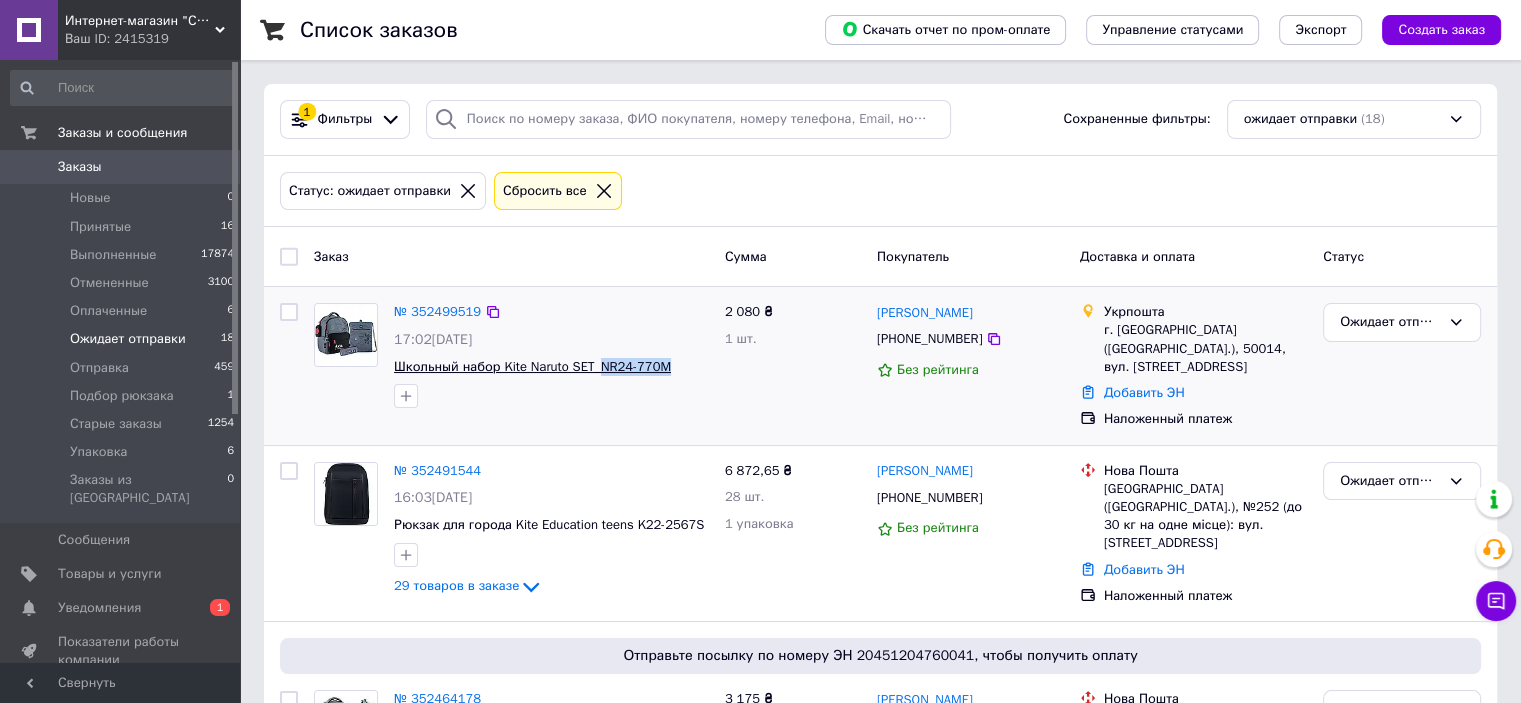 drag, startPoint x: 685, startPoint y: 367, endPoint x: 599, endPoint y: 369, distance: 86.023254 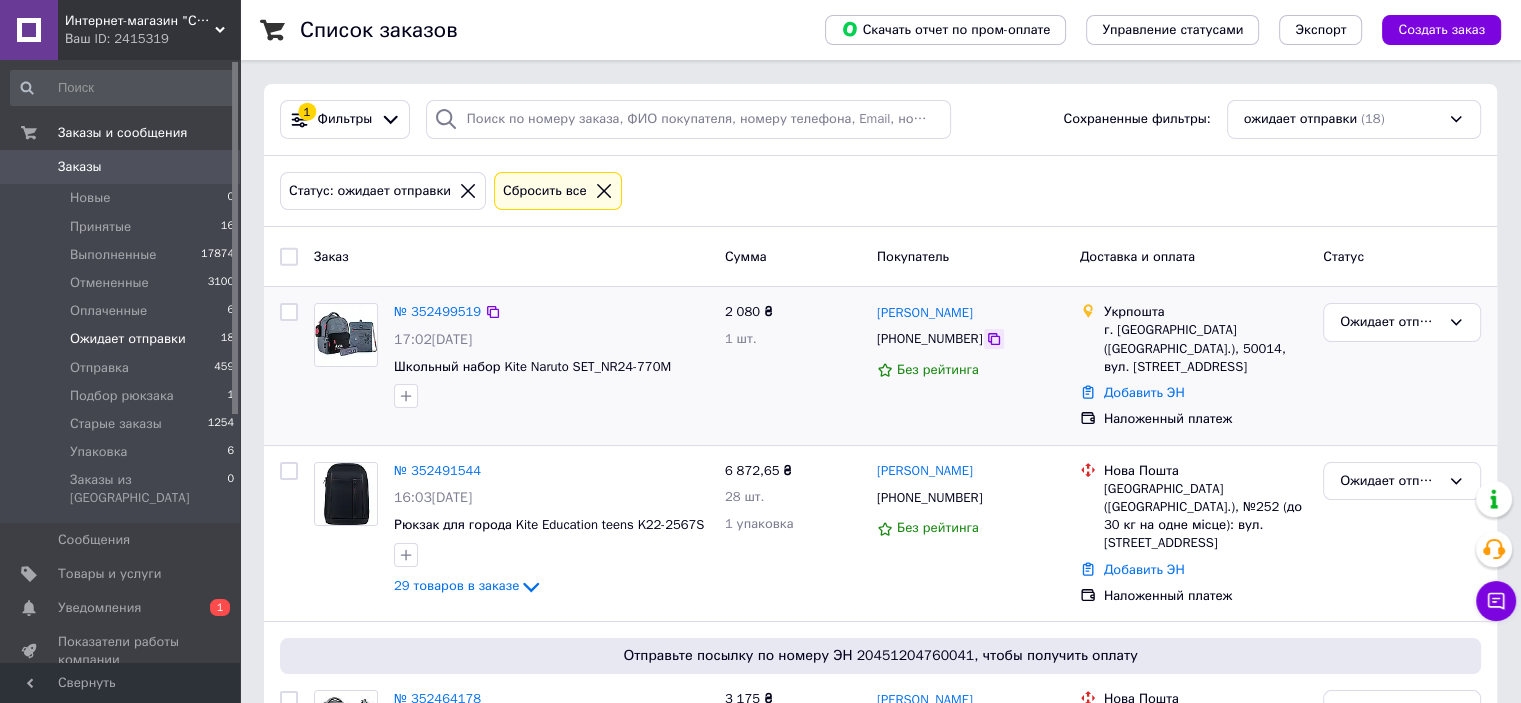 click 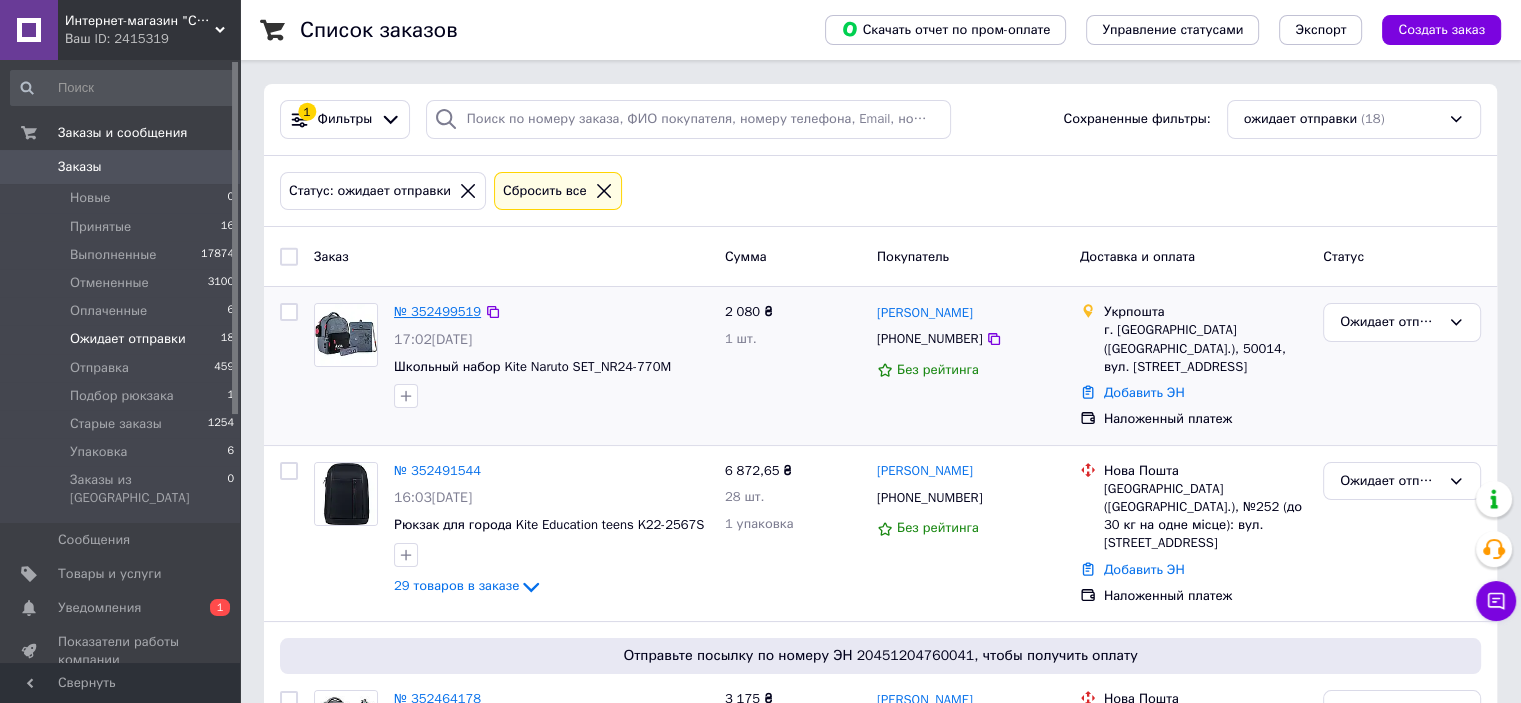 click on "№ 352499519" at bounding box center (437, 311) 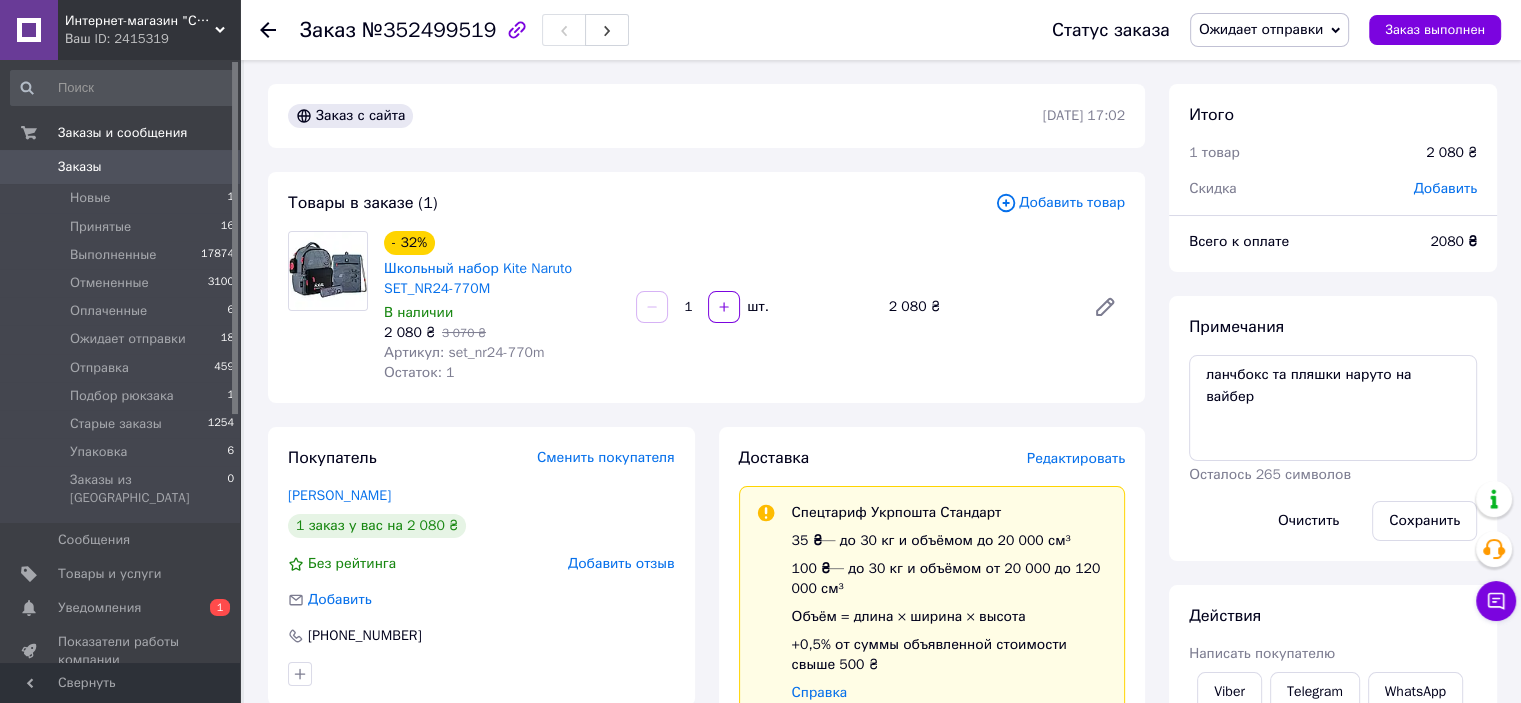 click on "Добавить товар" at bounding box center (1060, 203) 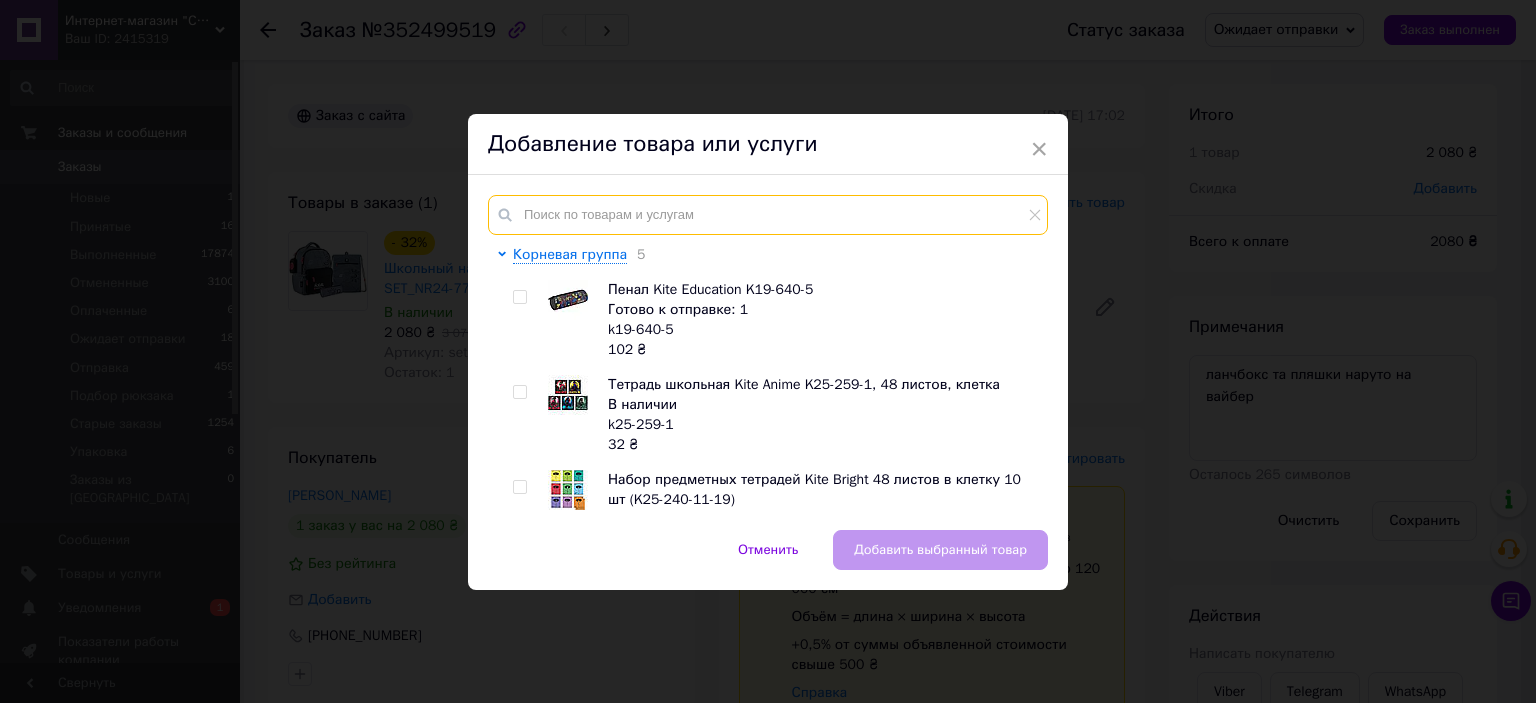 click at bounding box center [768, 215] 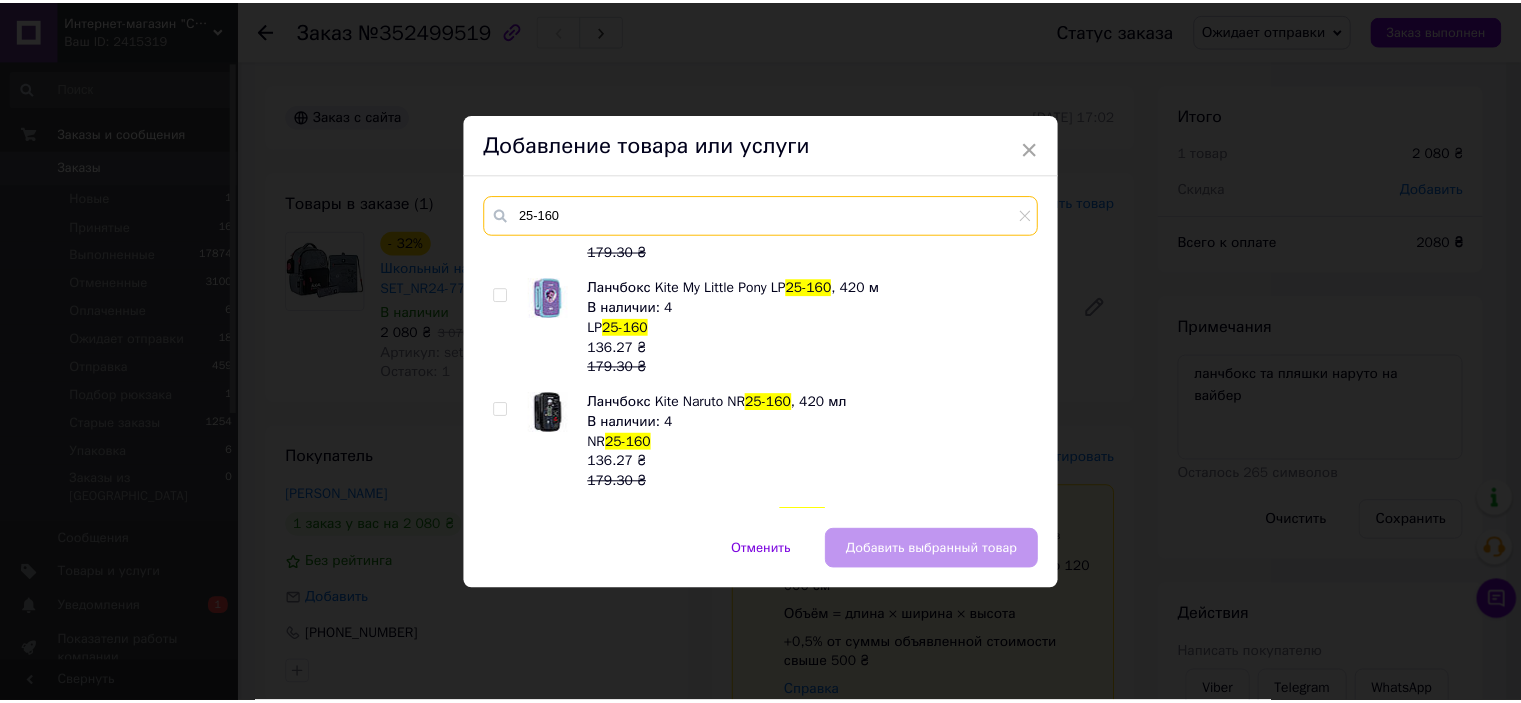 scroll, scrollTop: 800, scrollLeft: 0, axis: vertical 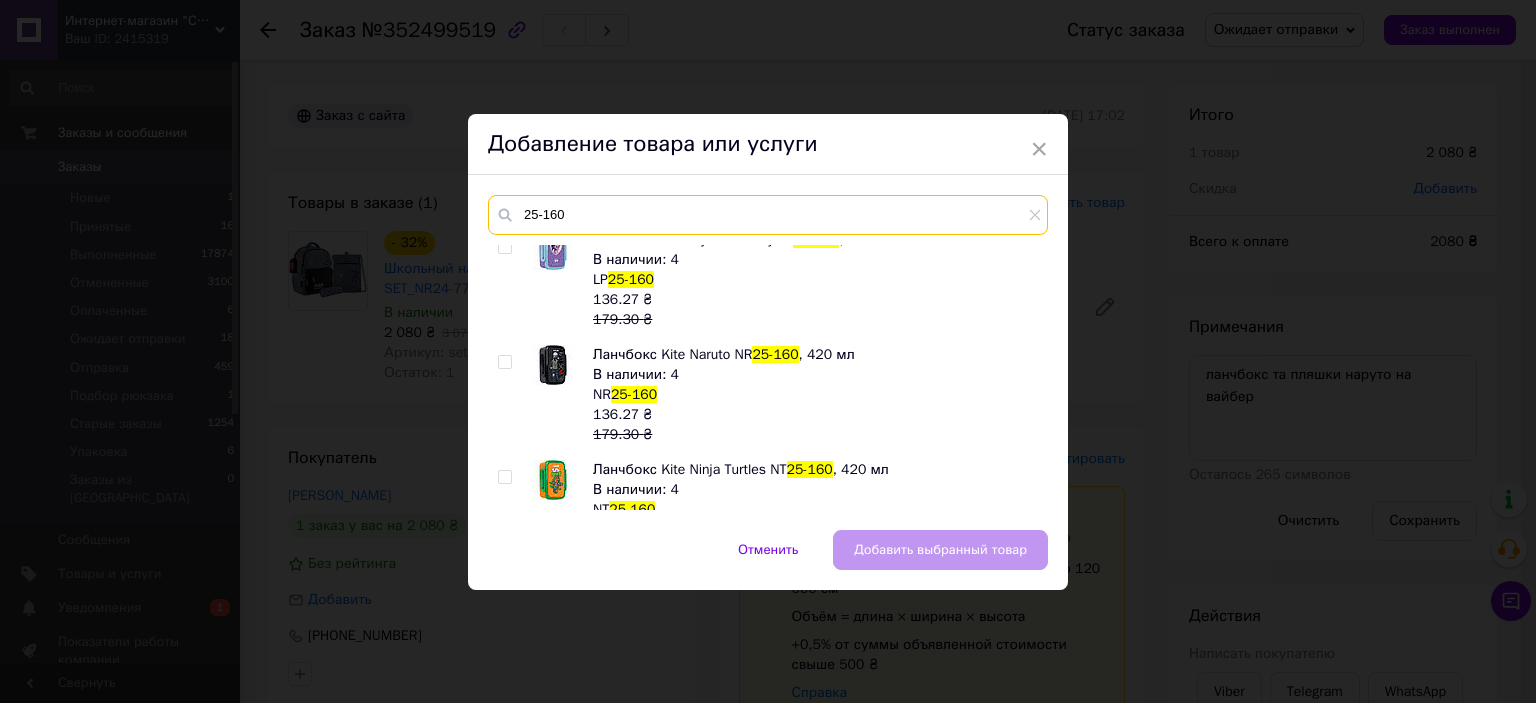 type on "25-160" 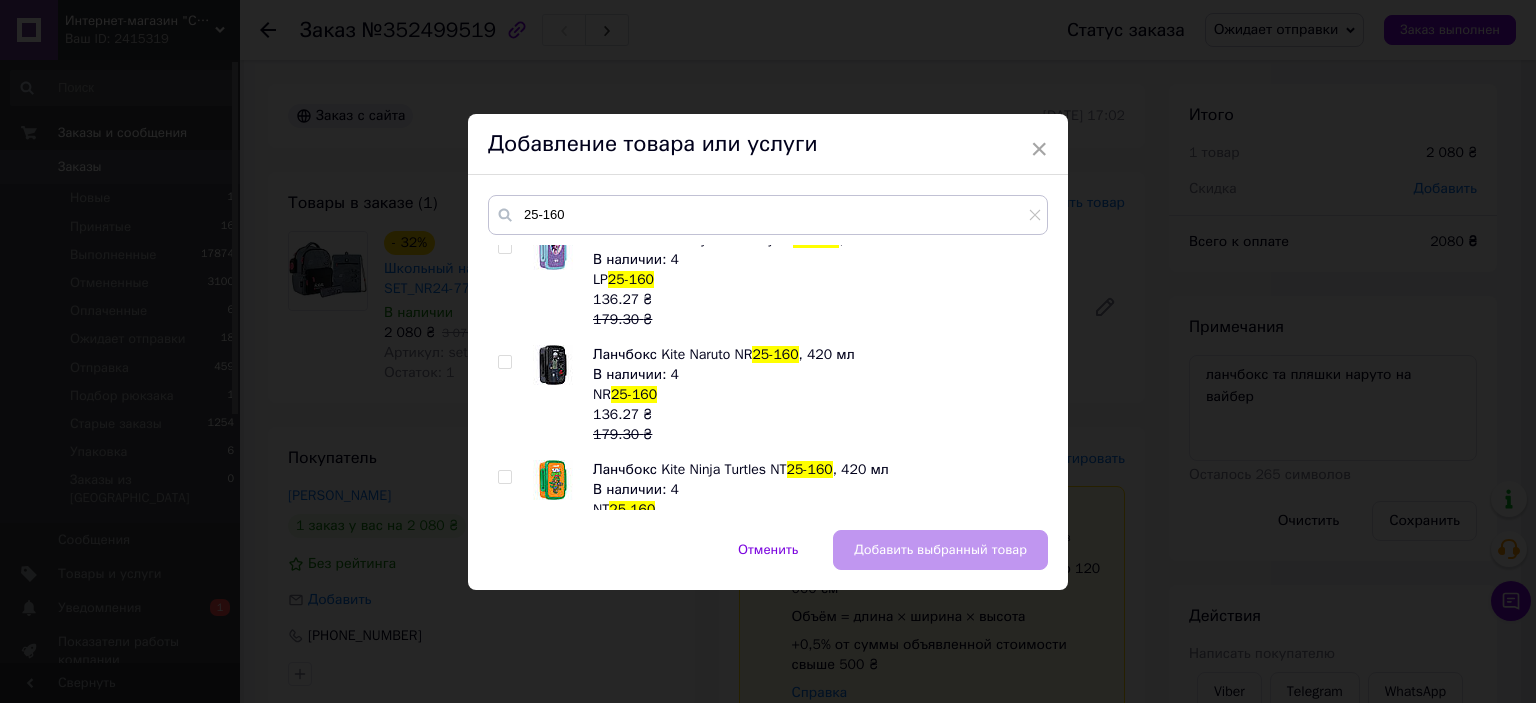 click at bounding box center [504, 362] 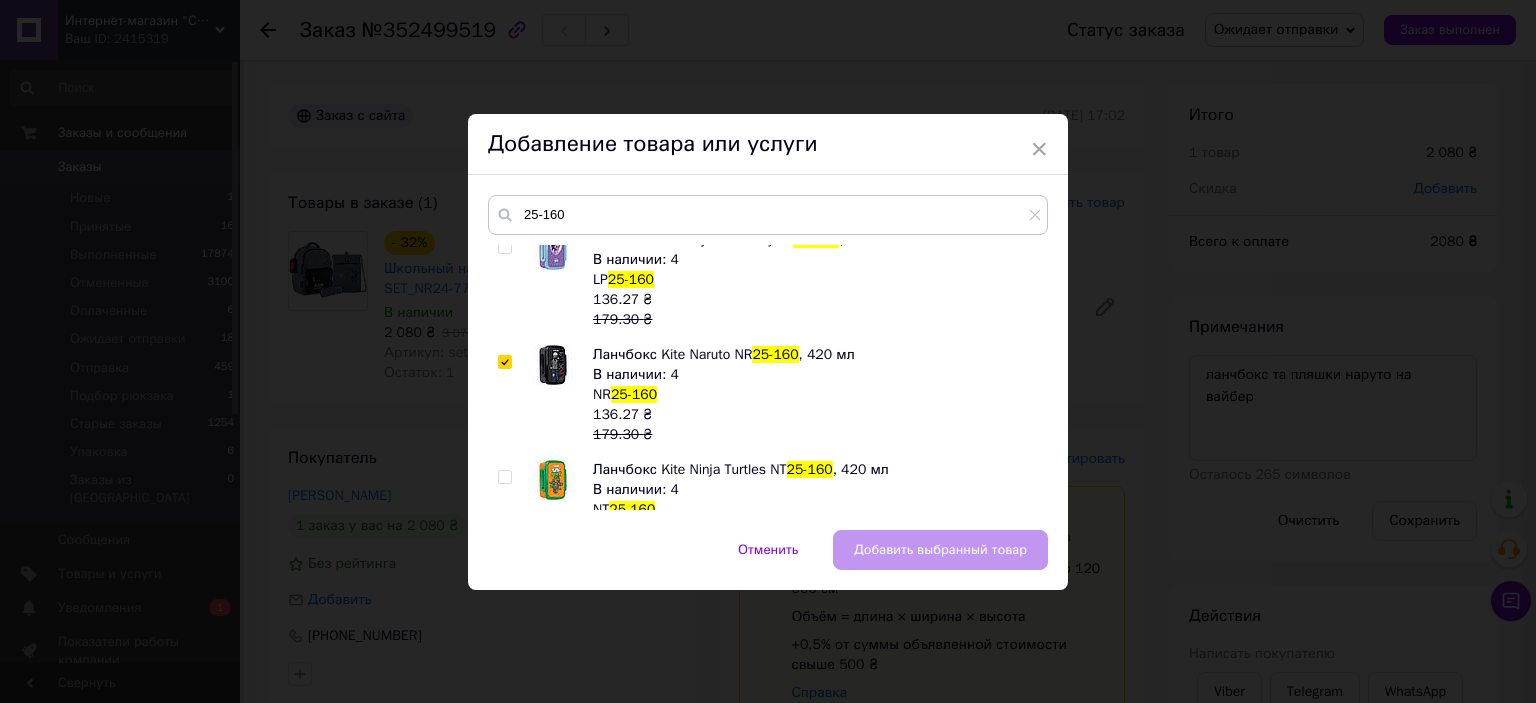 checkbox on "true" 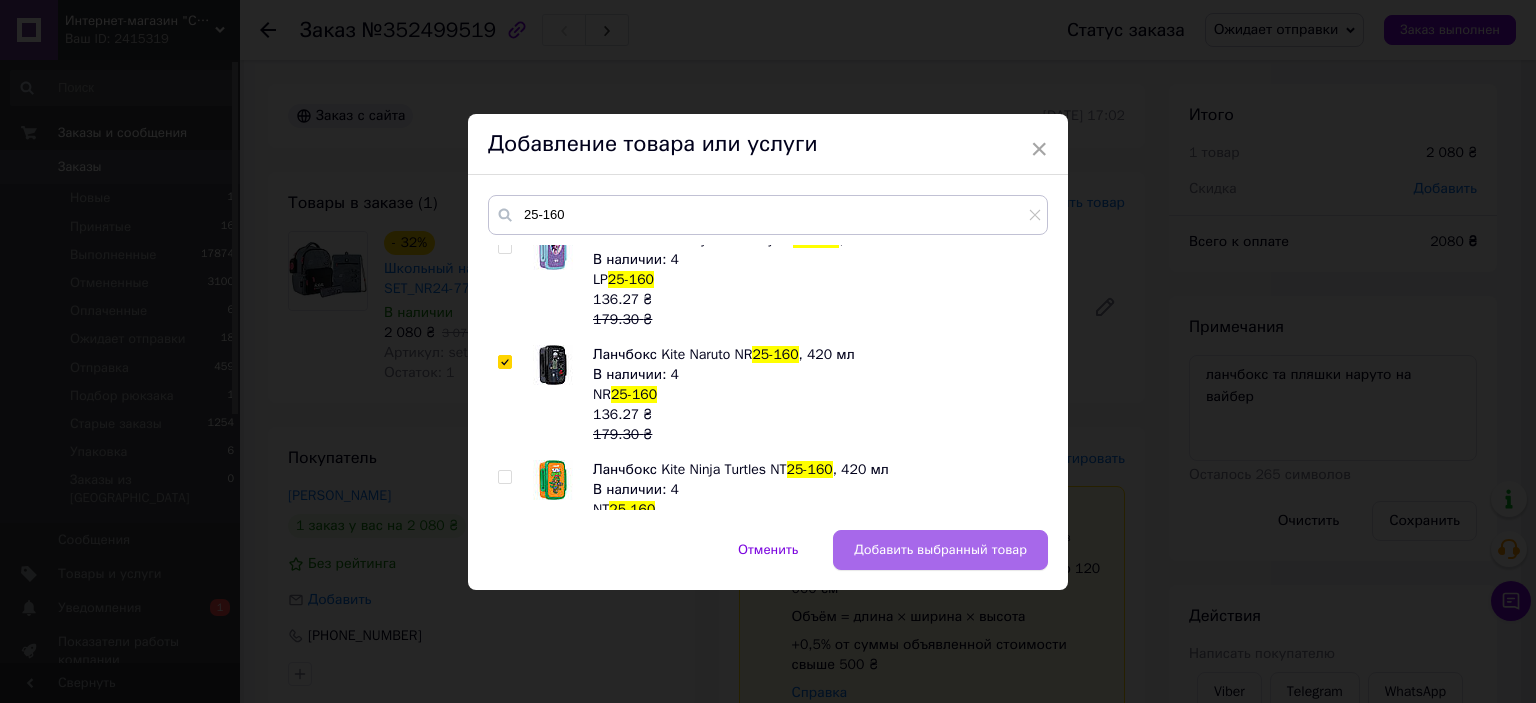 click on "Добавить выбранный товар" at bounding box center [940, 550] 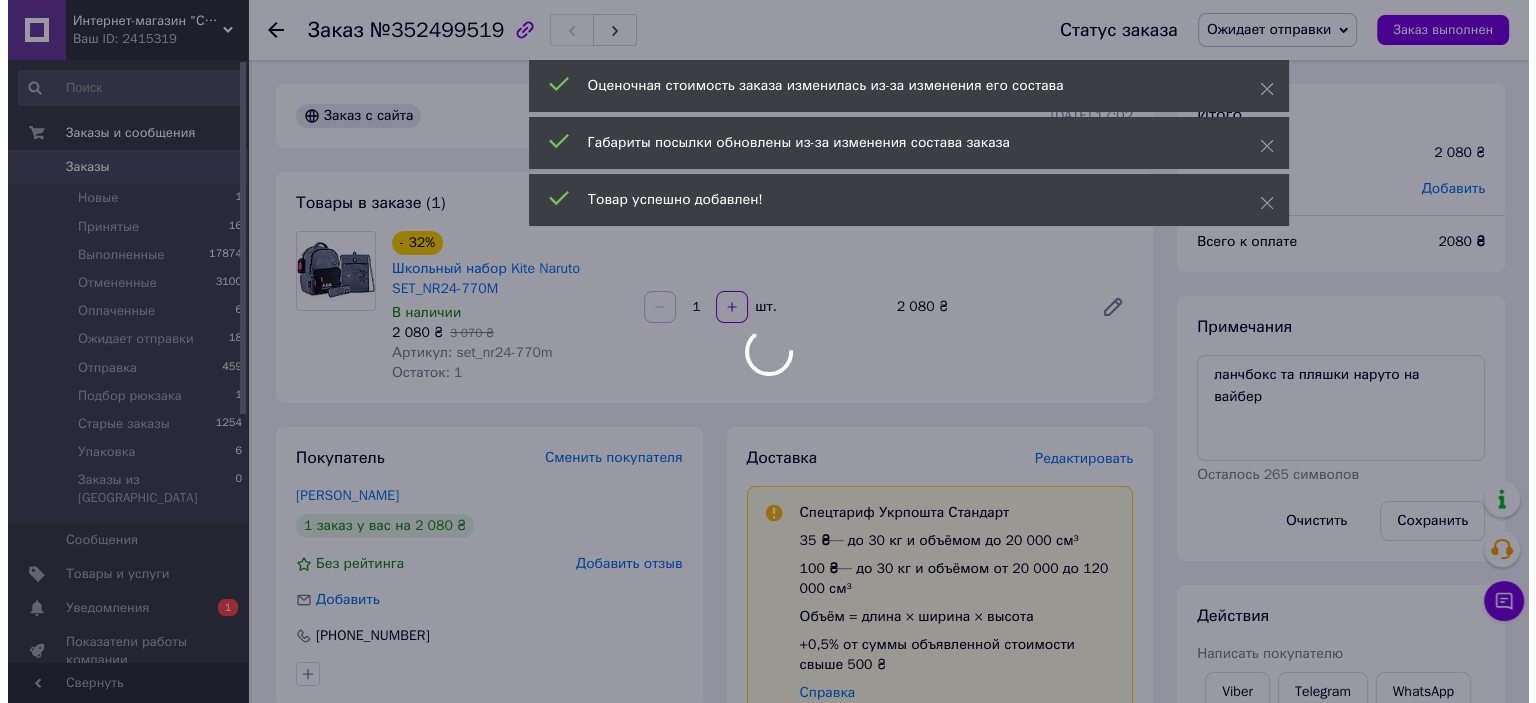 scroll, scrollTop: 4, scrollLeft: 0, axis: vertical 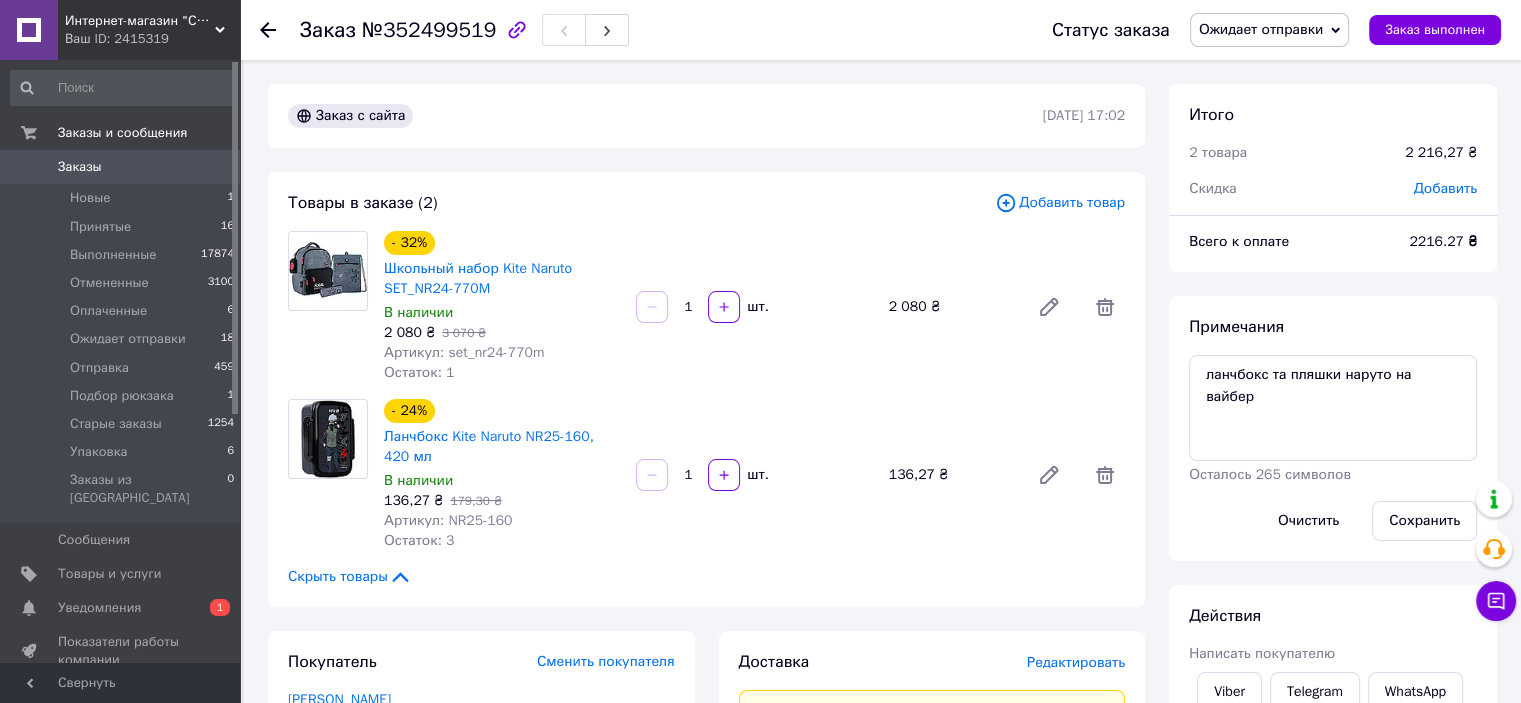 click on "Добавить товар" at bounding box center [1060, 203] 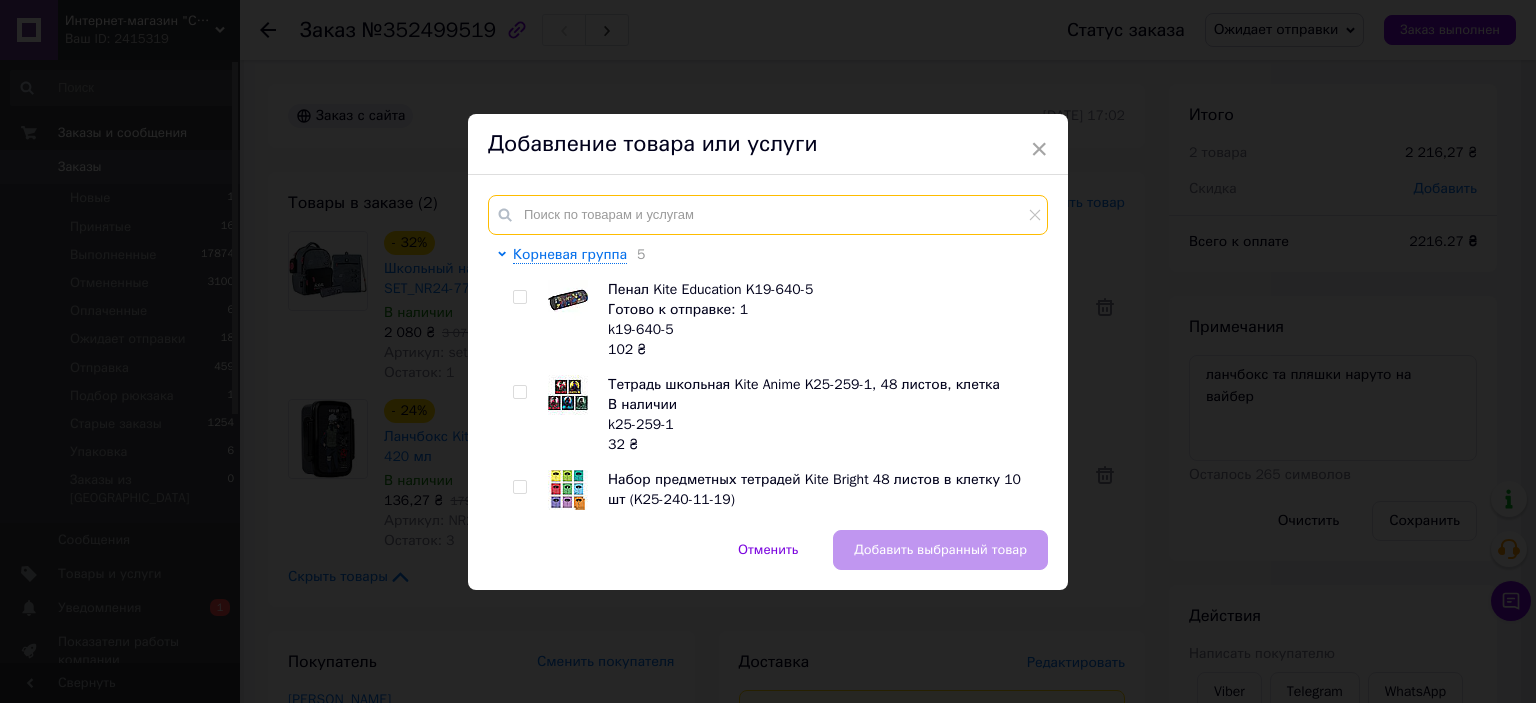 click at bounding box center [768, 215] 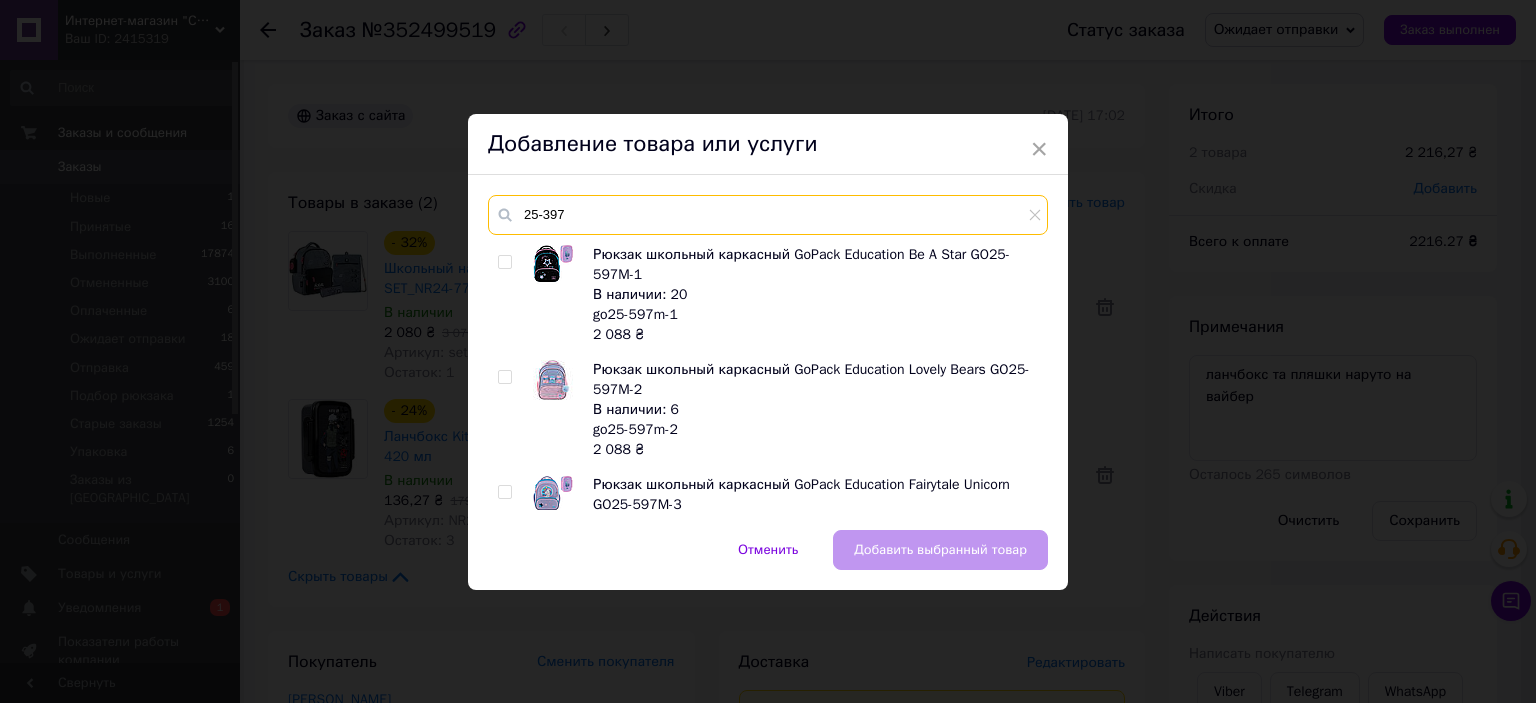 type on "25-397" 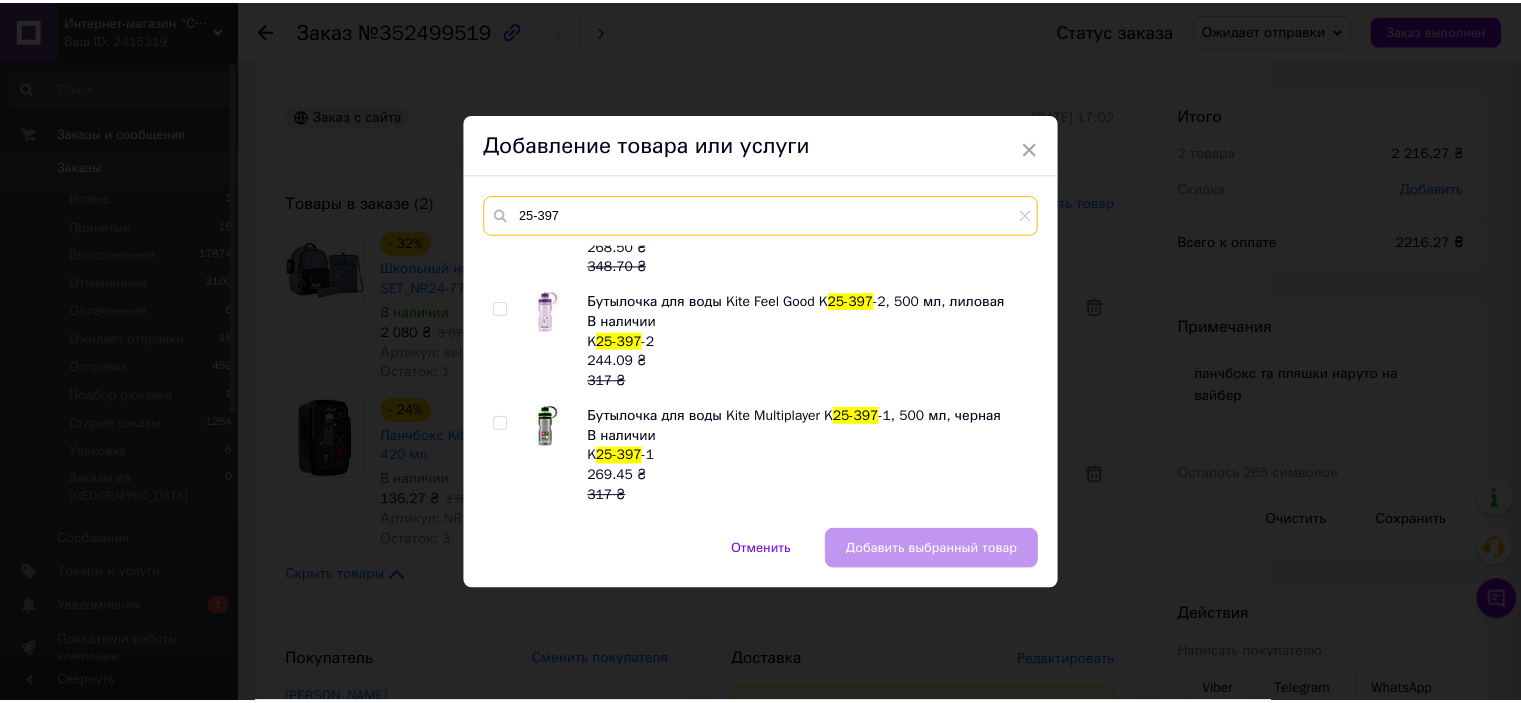 scroll, scrollTop: 200, scrollLeft: 0, axis: vertical 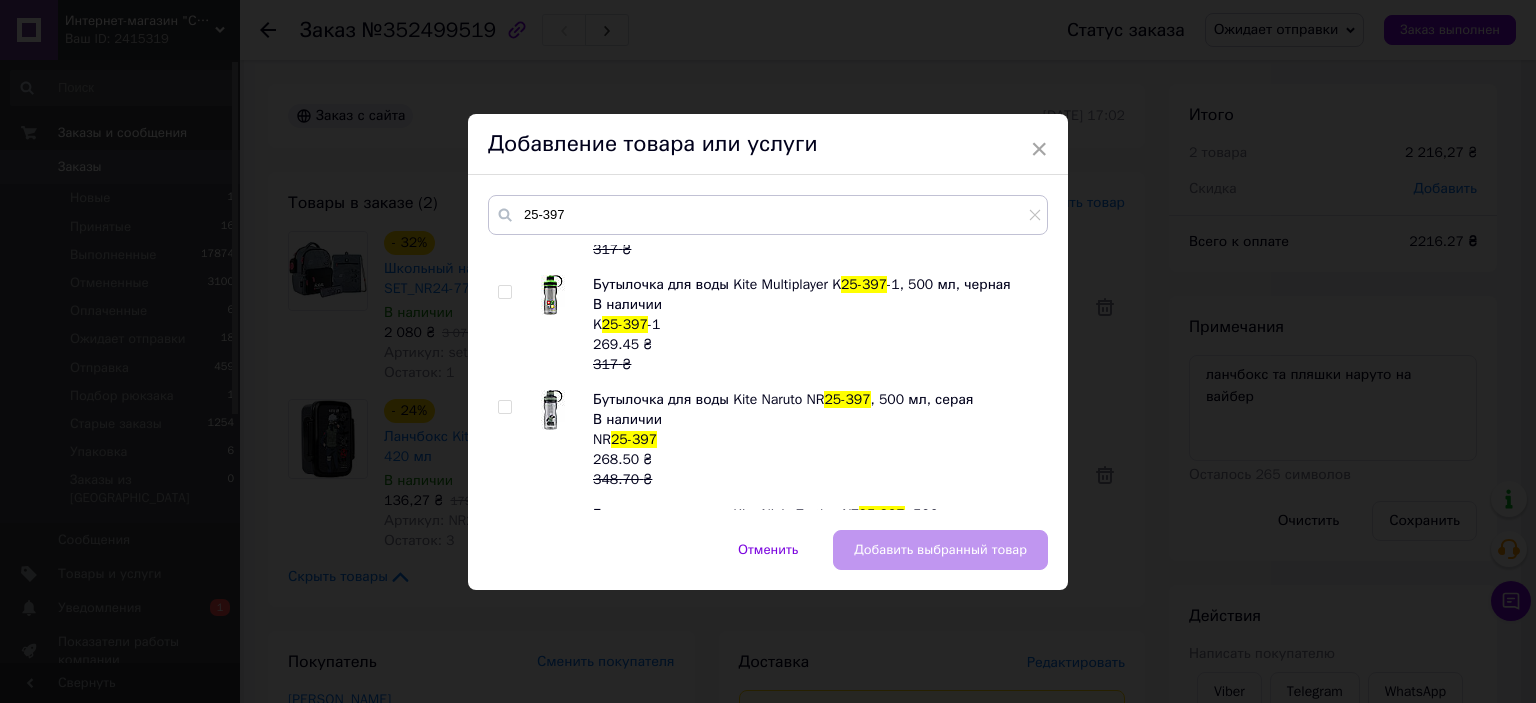 click at bounding box center (504, 407) 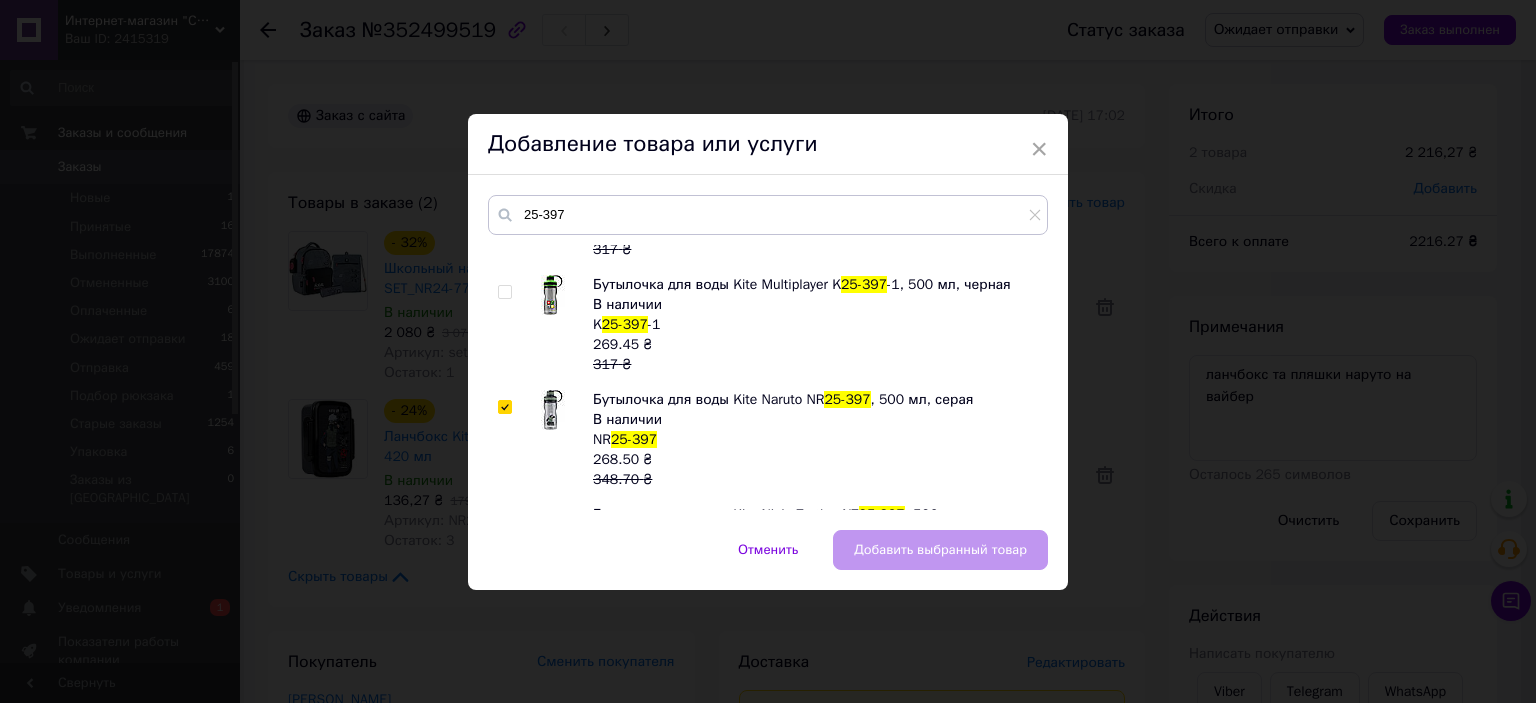 checkbox on "true" 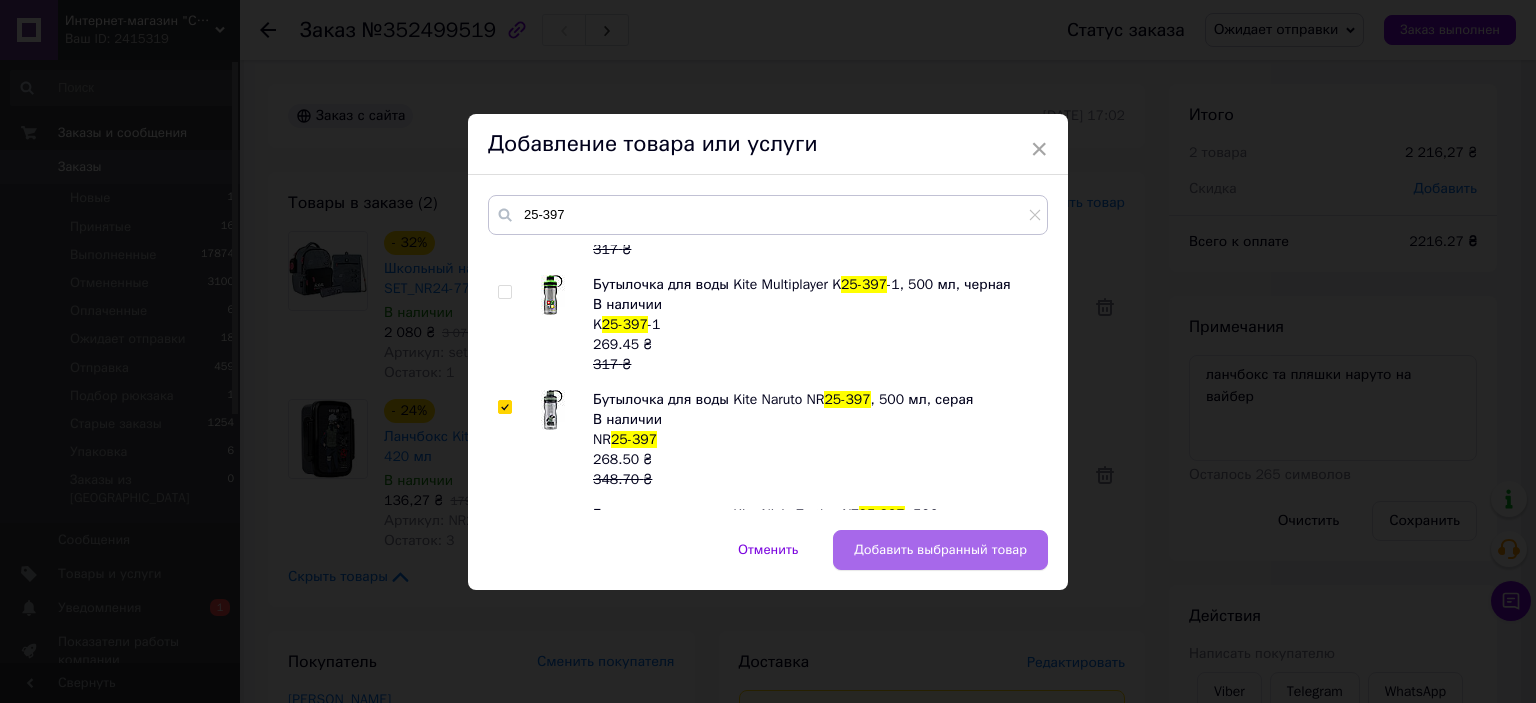 click on "Добавить выбранный товар" at bounding box center (940, 550) 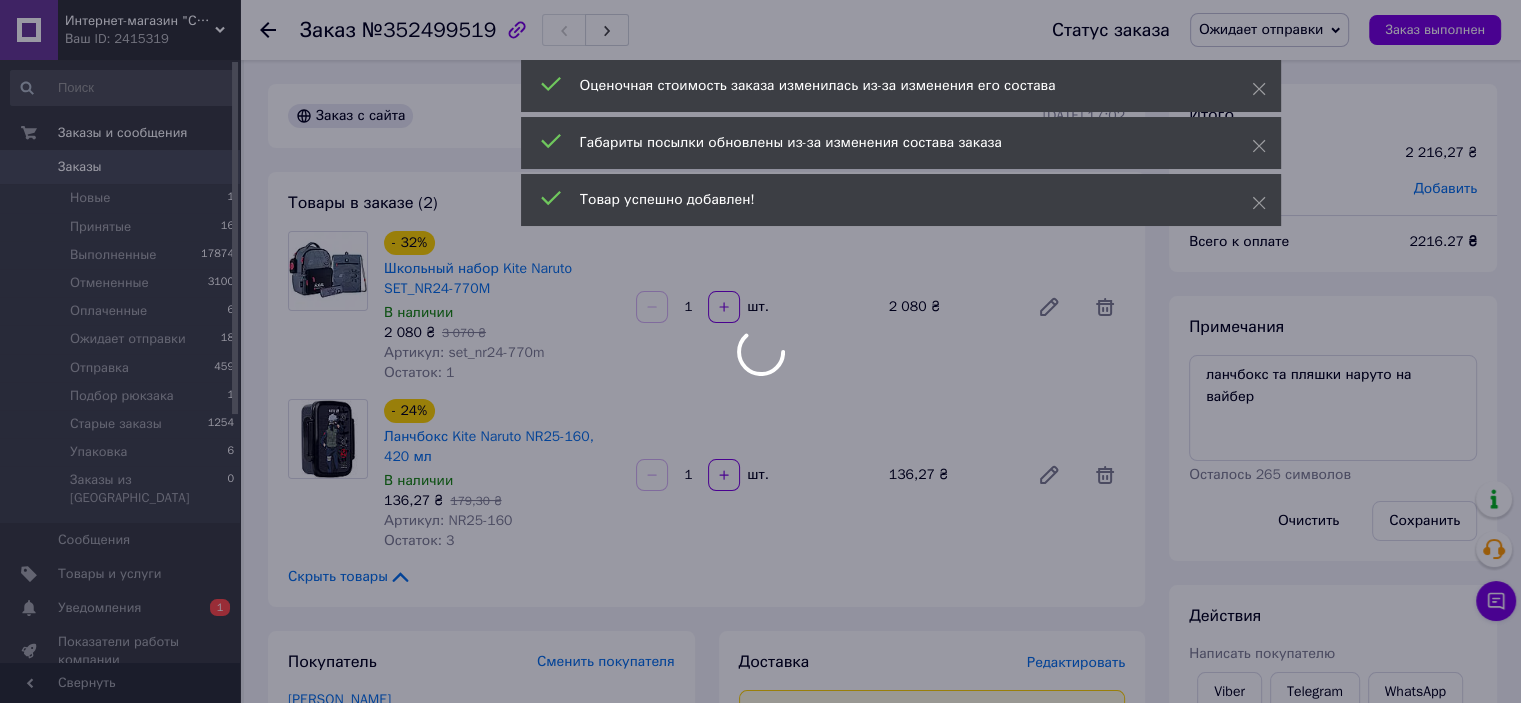 scroll, scrollTop: 100, scrollLeft: 0, axis: vertical 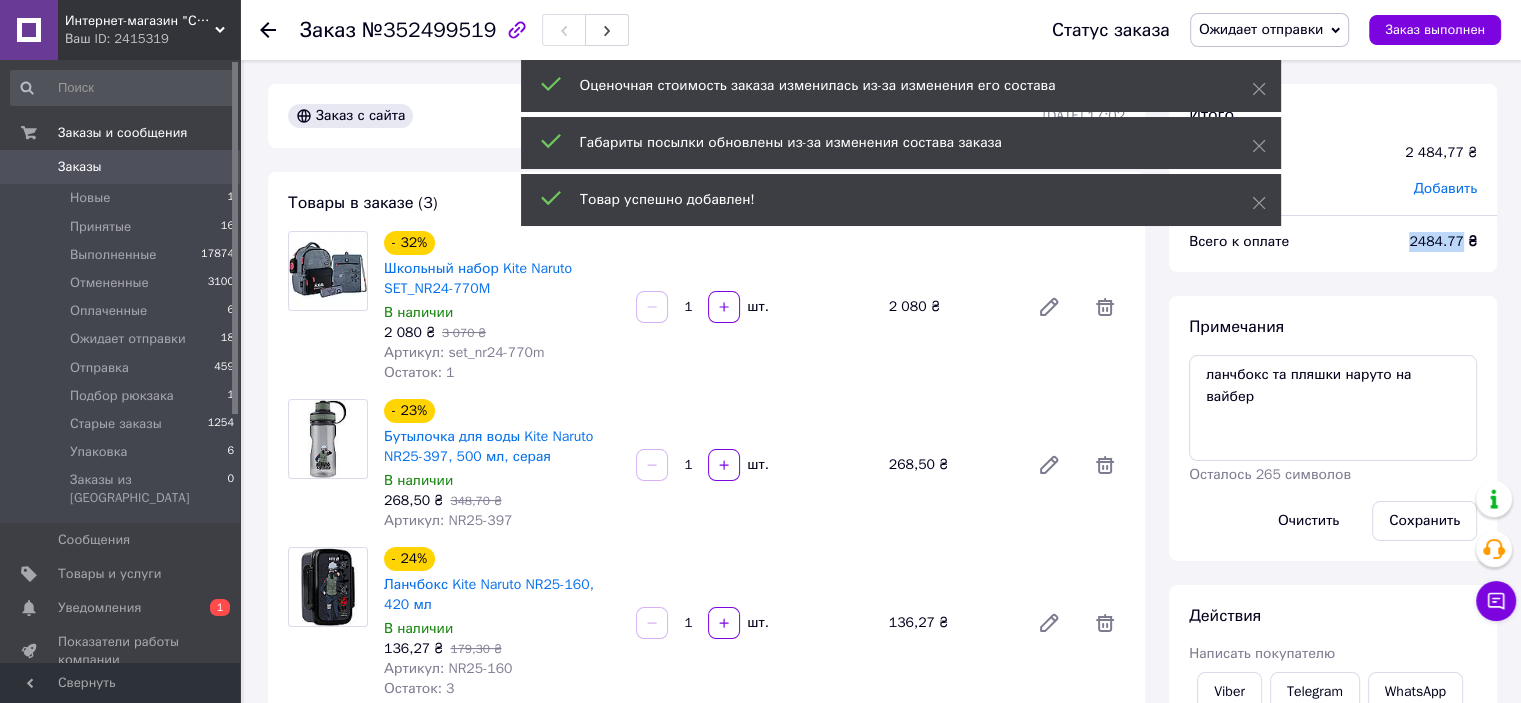 copy on "Всего к оплате 2484.77" 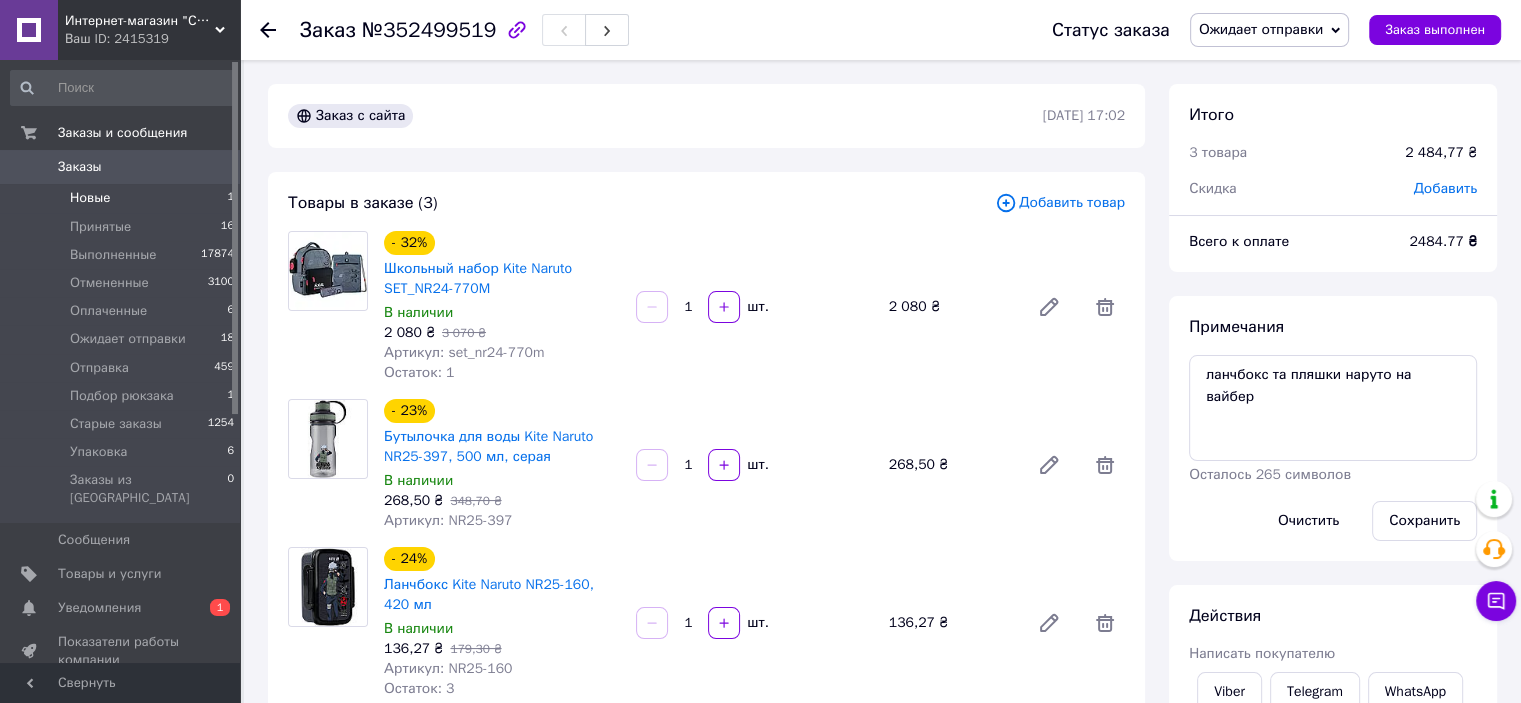 click on "Новые 1" at bounding box center [123, 198] 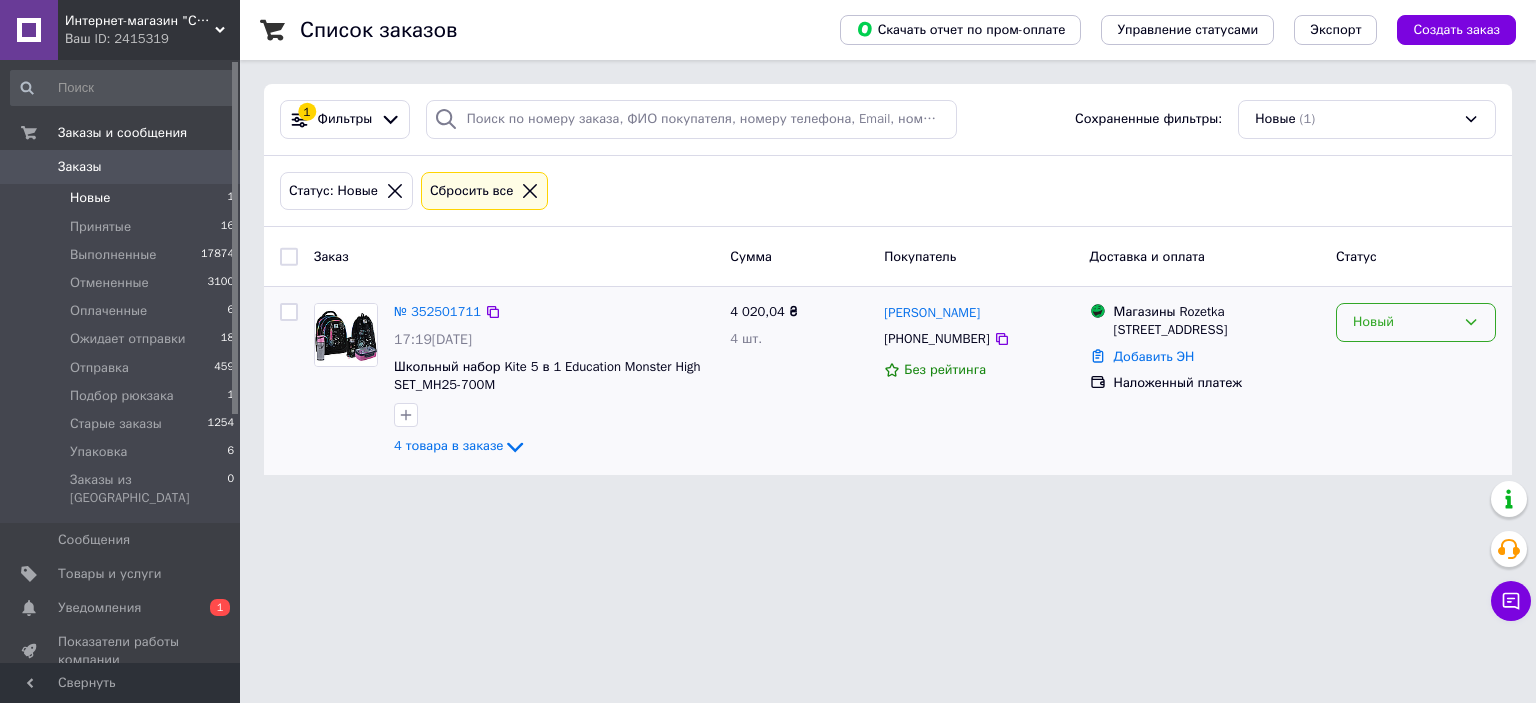 click on "Новый" at bounding box center (1404, 322) 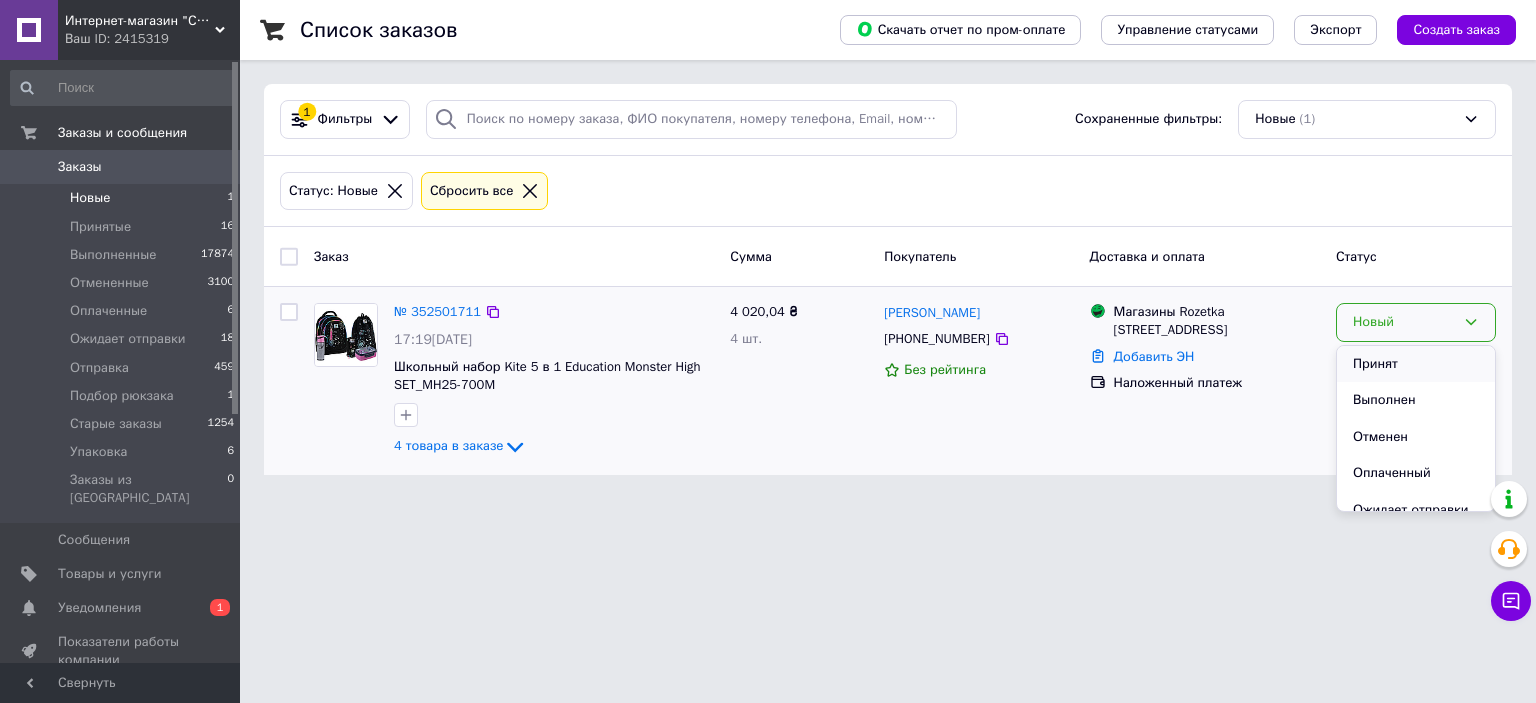 click on "Принят" at bounding box center (1416, 364) 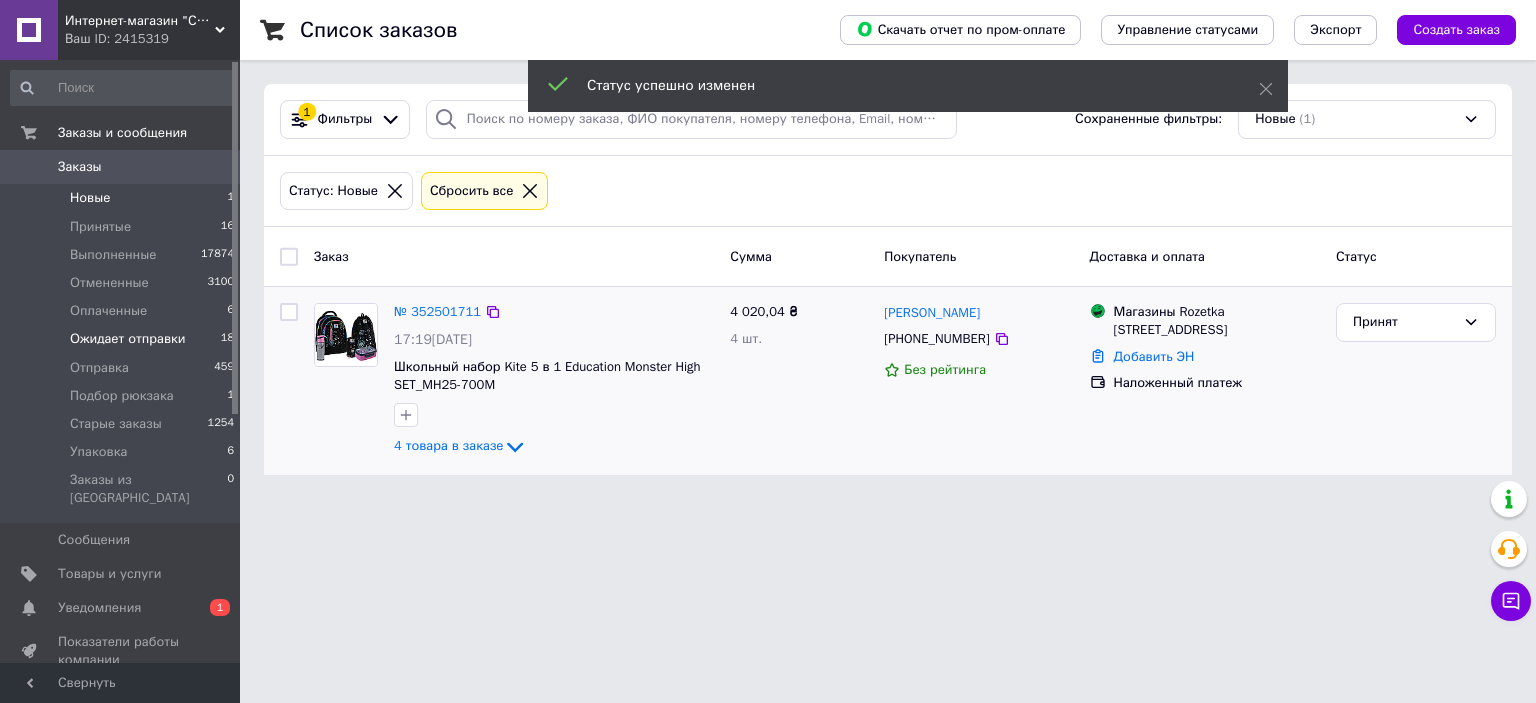 click on "Ожидает отправки" at bounding box center (128, 339) 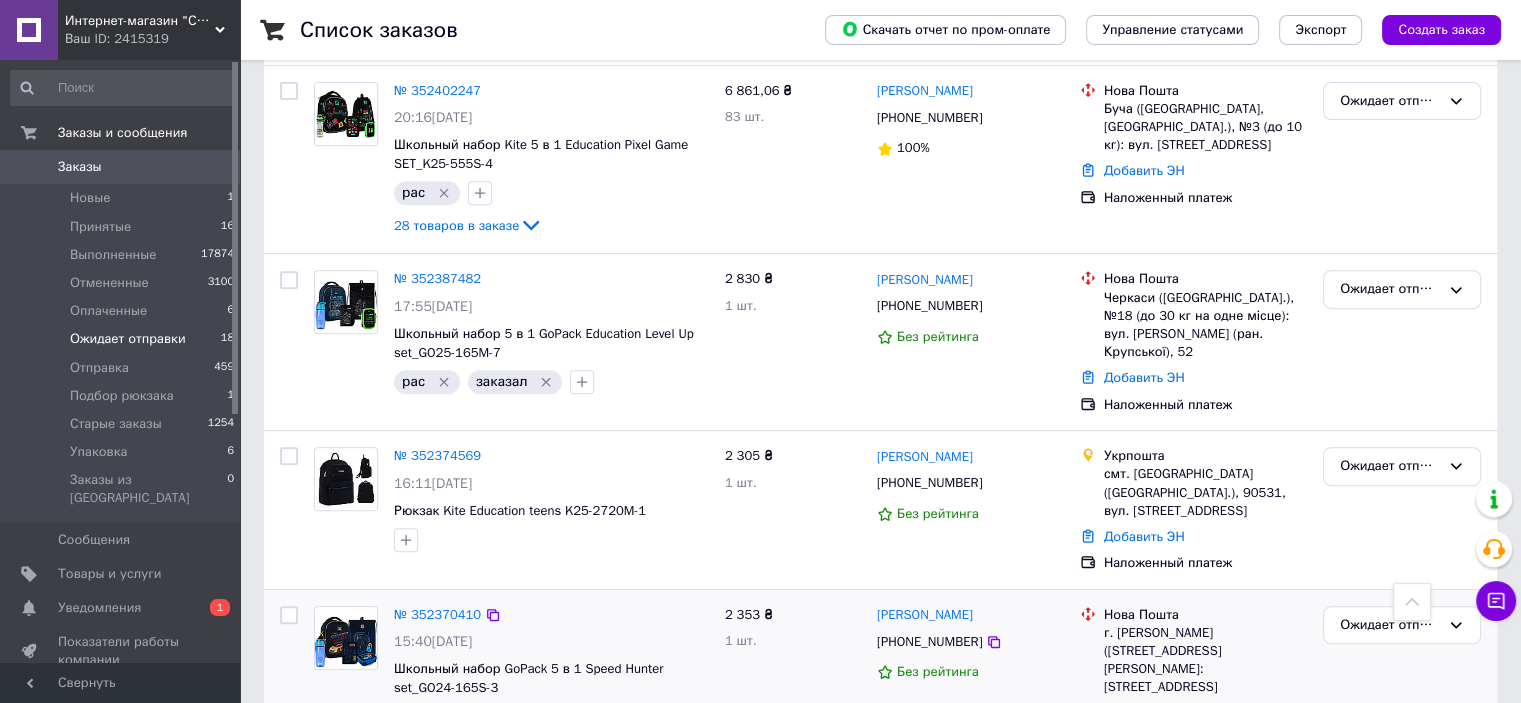 scroll, scrollTop: 900, scrollLeft: 0, axis: vertical 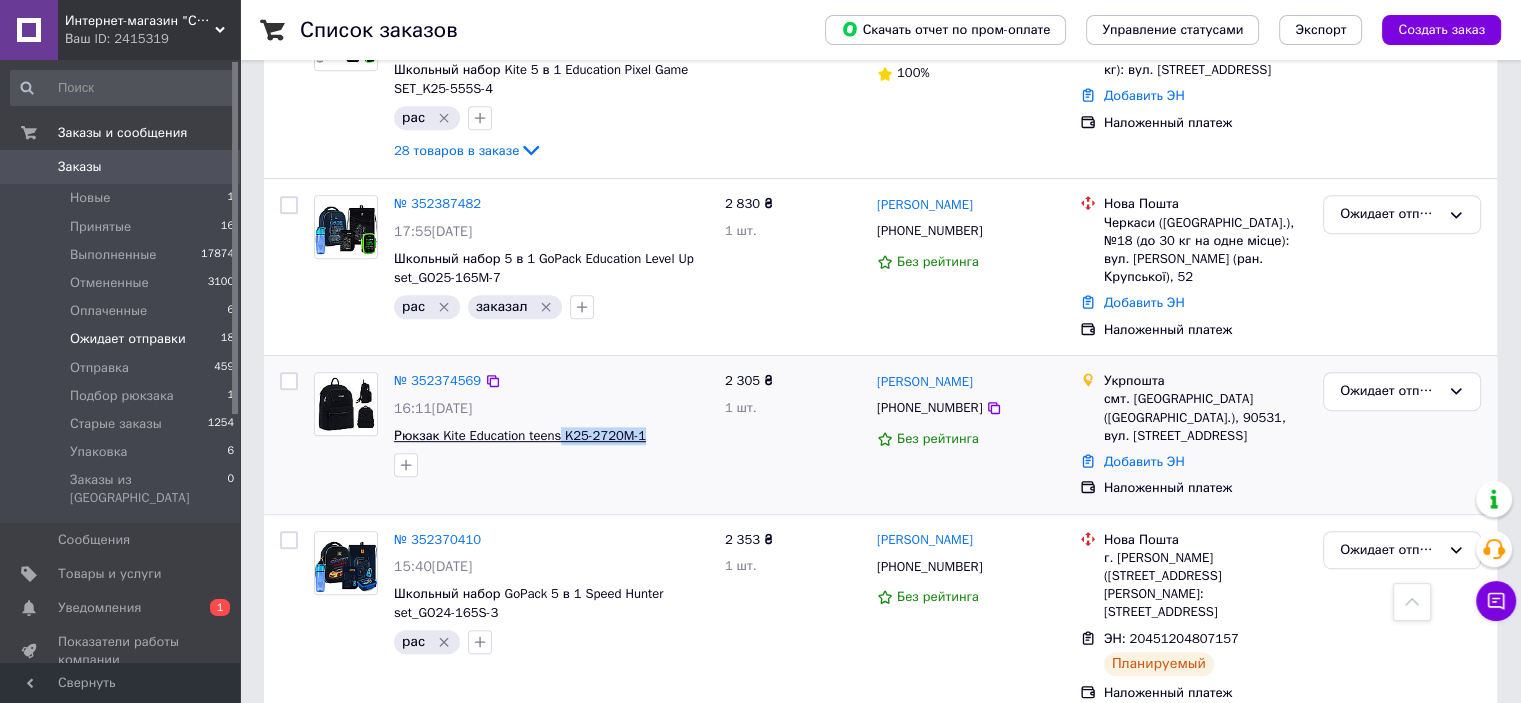 copy on "K25-2720M-1" 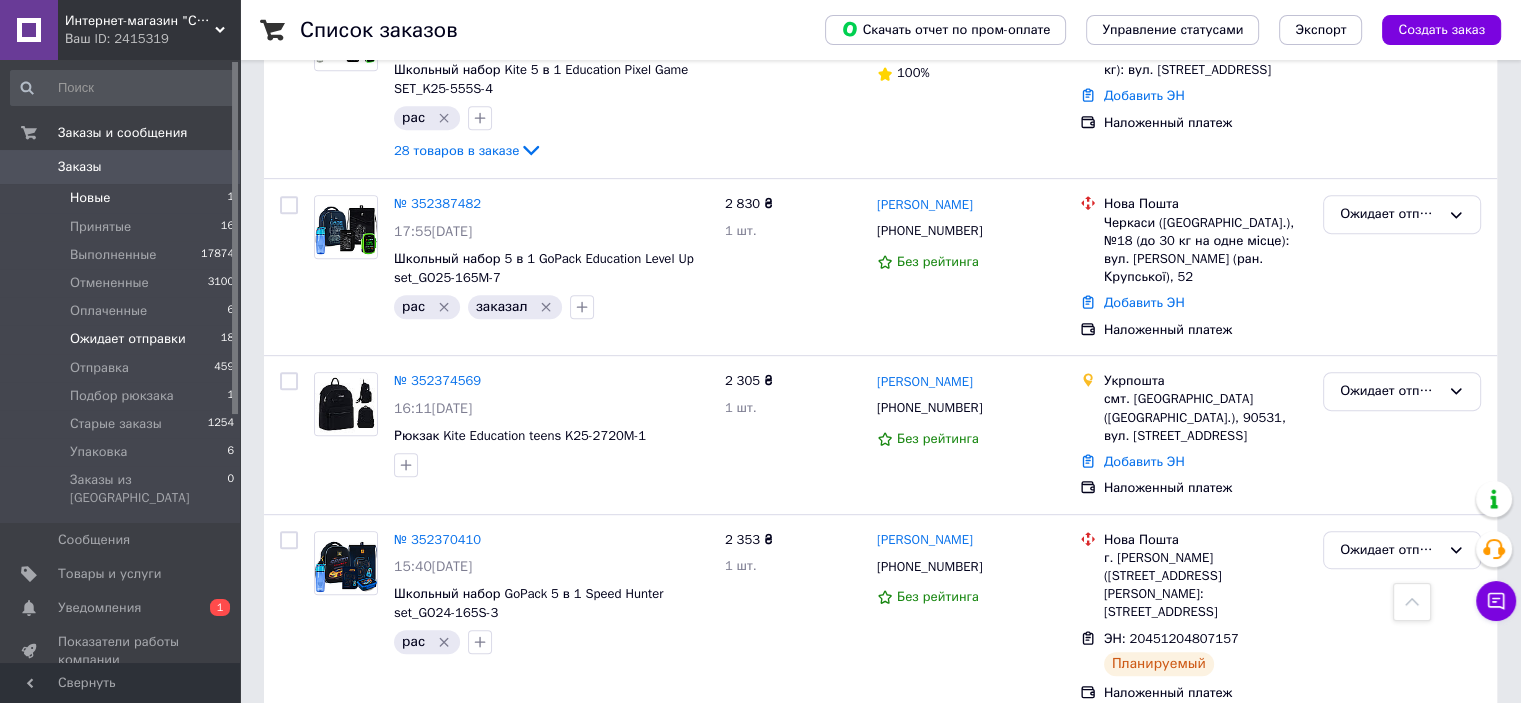 click on "Новые" at bounding box center [90, 198] 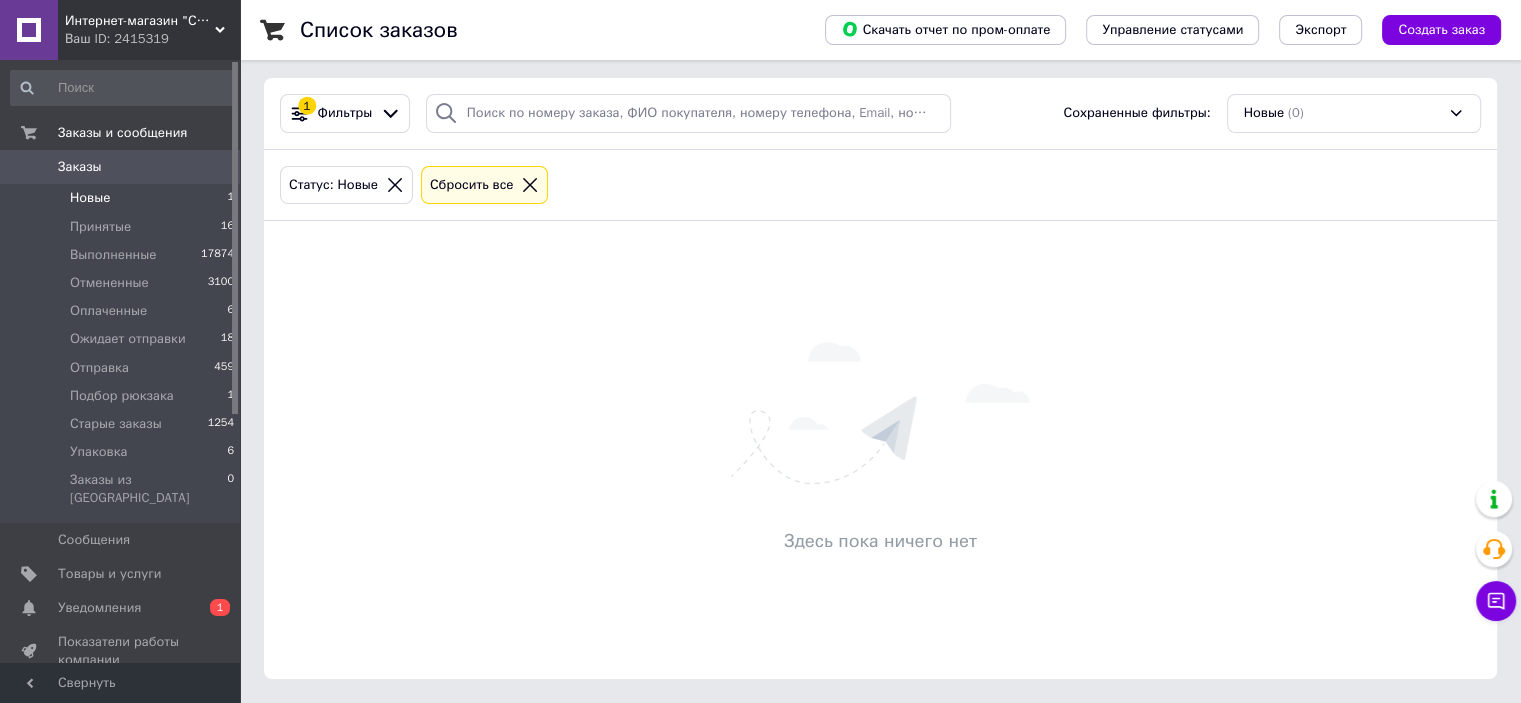 scroll, scrollTop: 0, scrollLeft: 0, axis: both 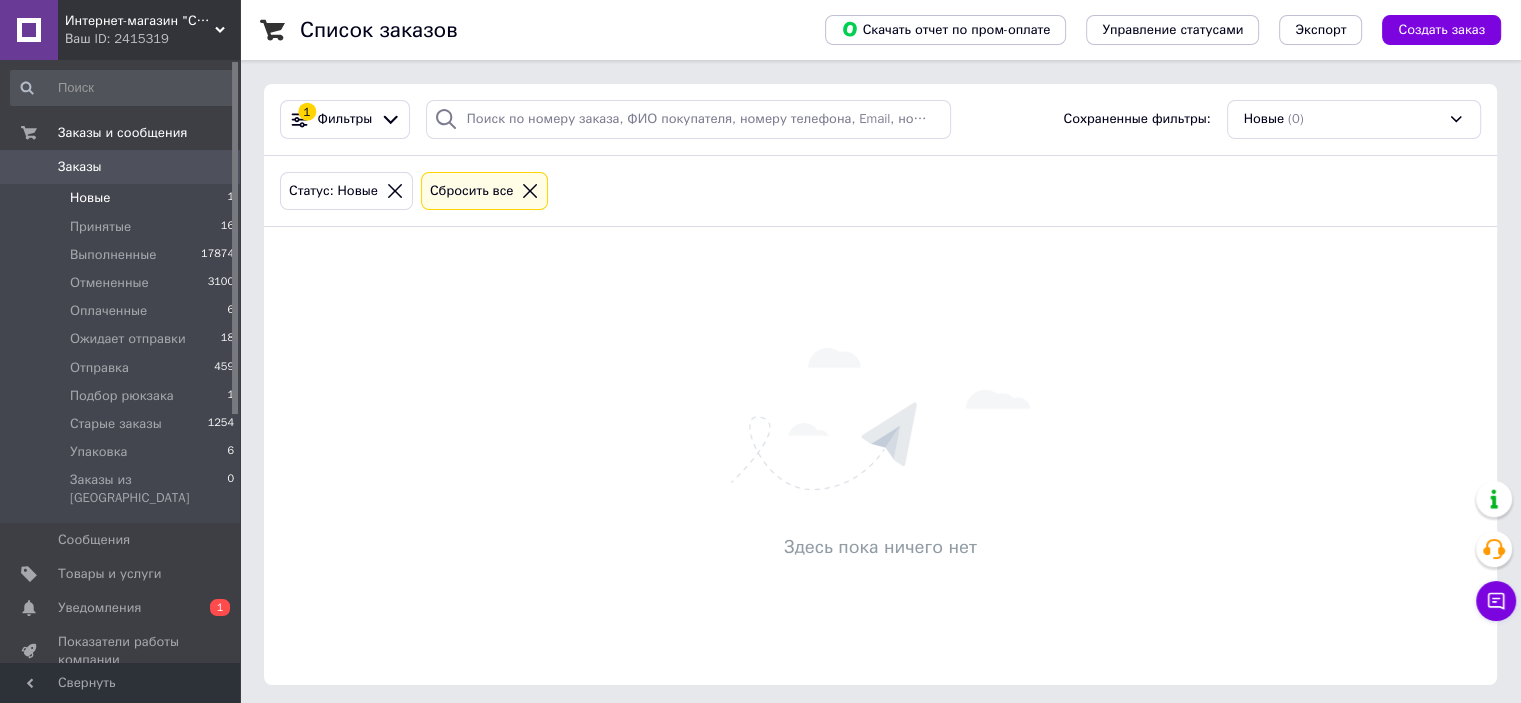 click 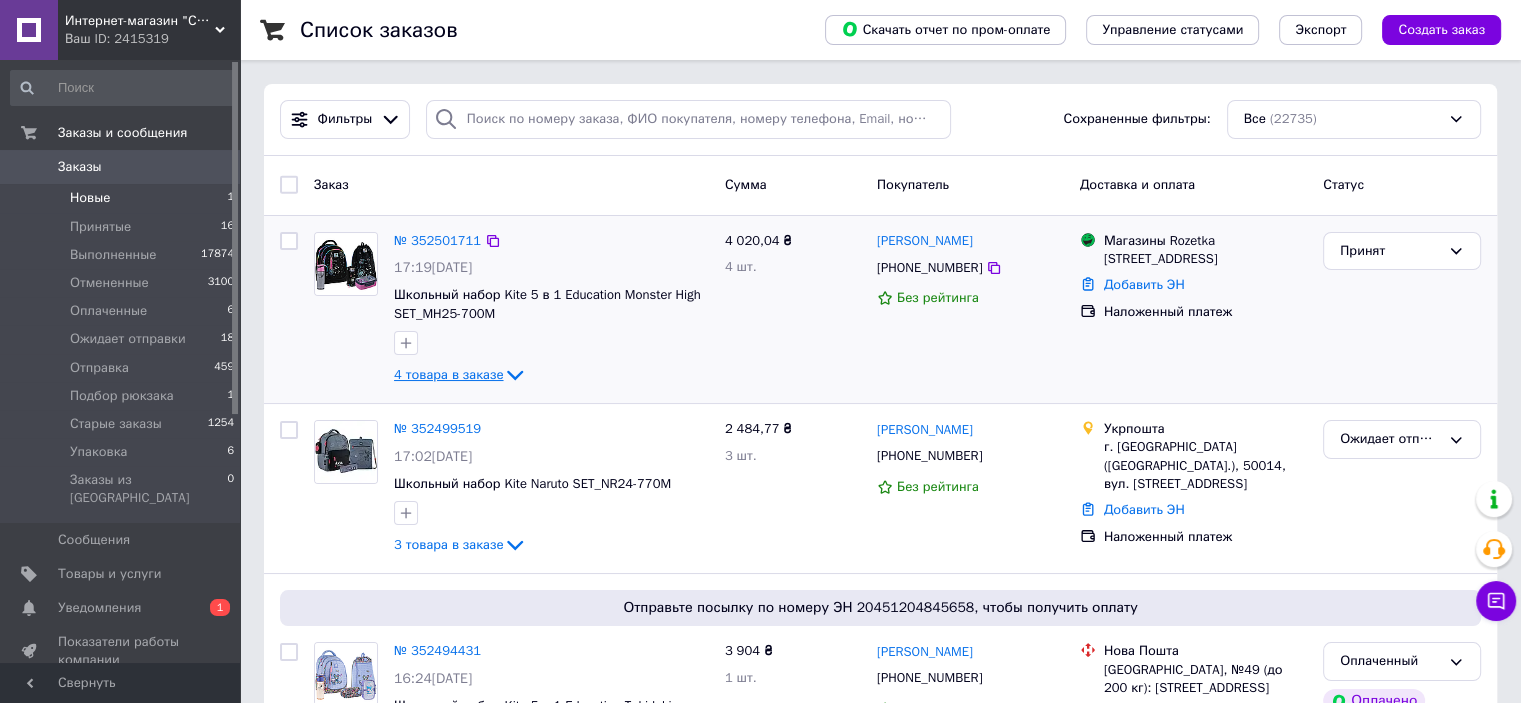 click 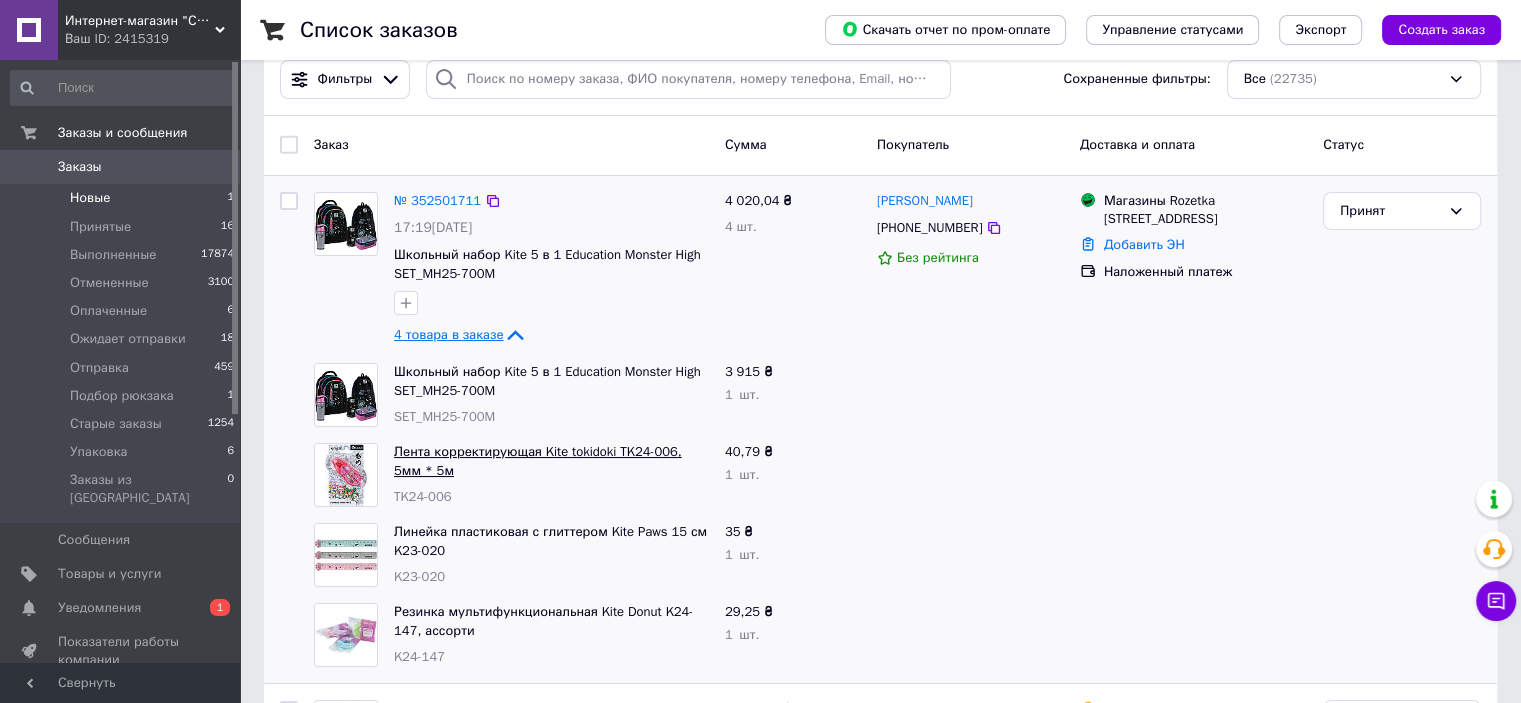 scroll, scrollTop: 100, scrollLeft: 0, axis: vertical 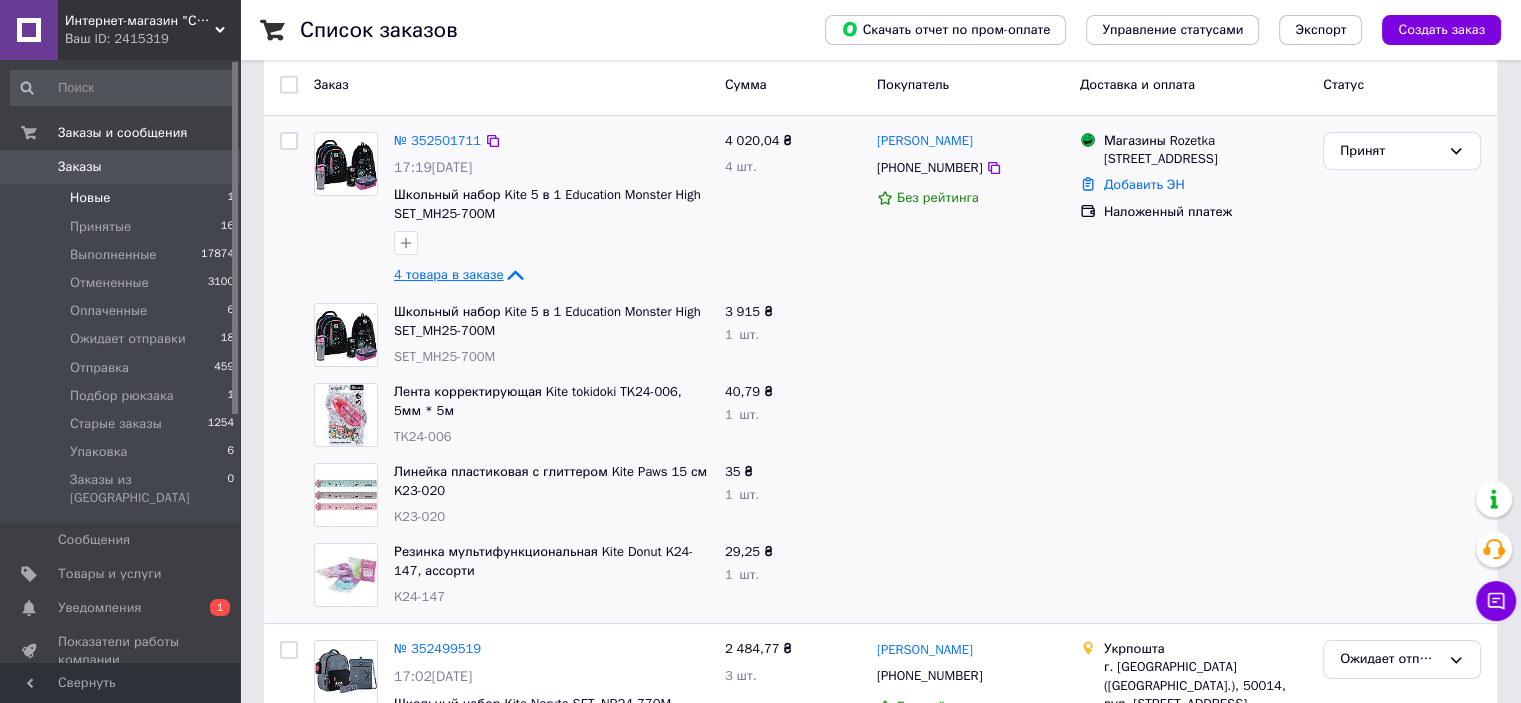 click 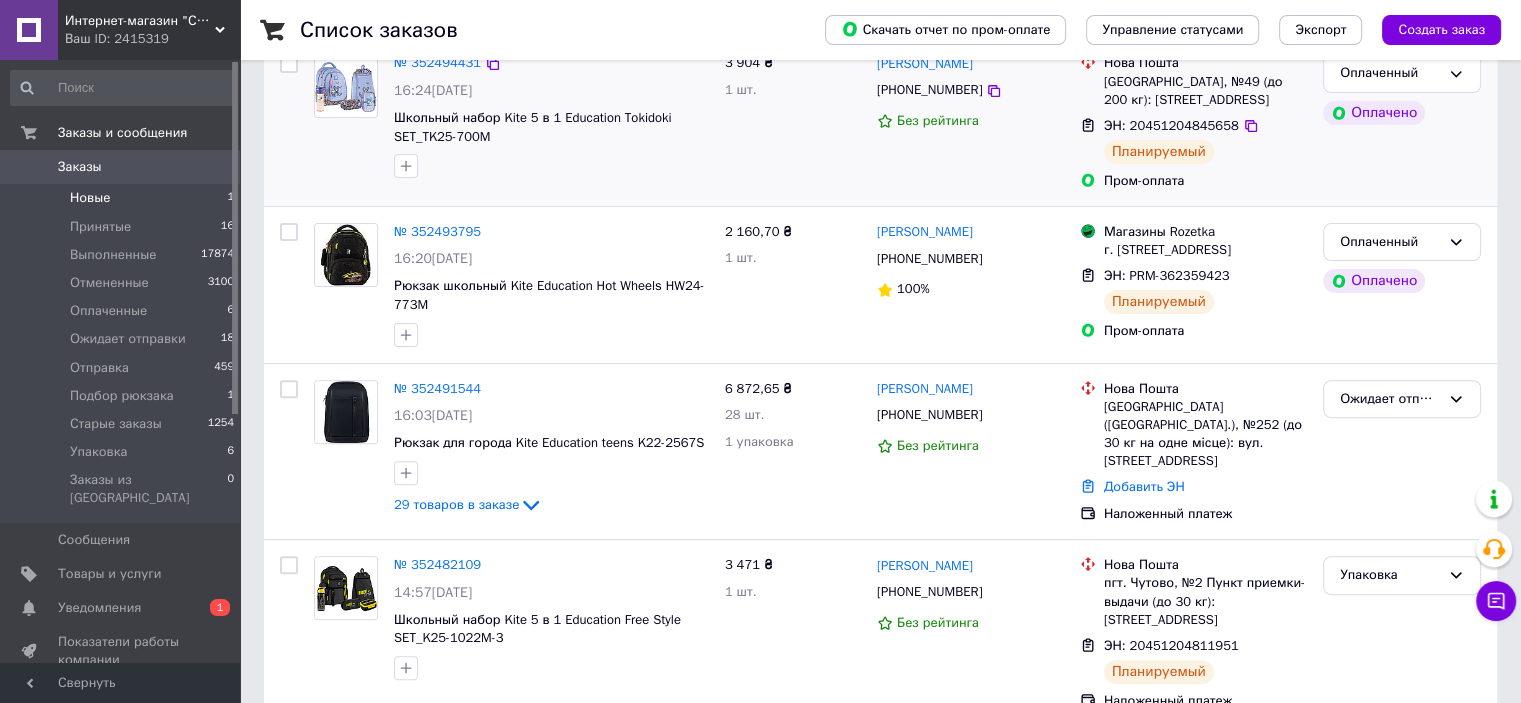 scroll, scrollTop: 600, scrollLeft: 0, axis: vertical 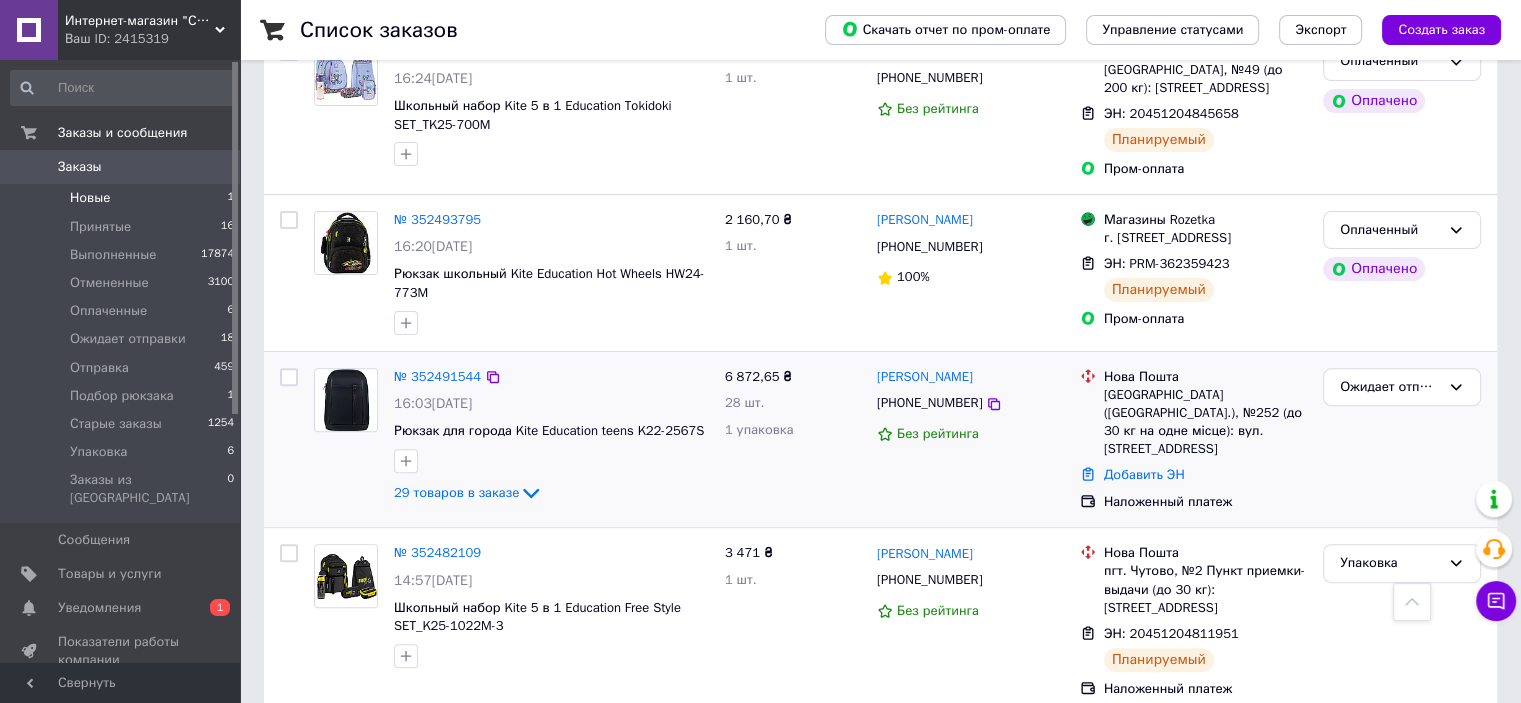 click on "№ 352491544 16:03[DATE] Рюкзак для города Kite Education teens K22-2567S 29 товаров в заказе" at bounding box center [551, 436] 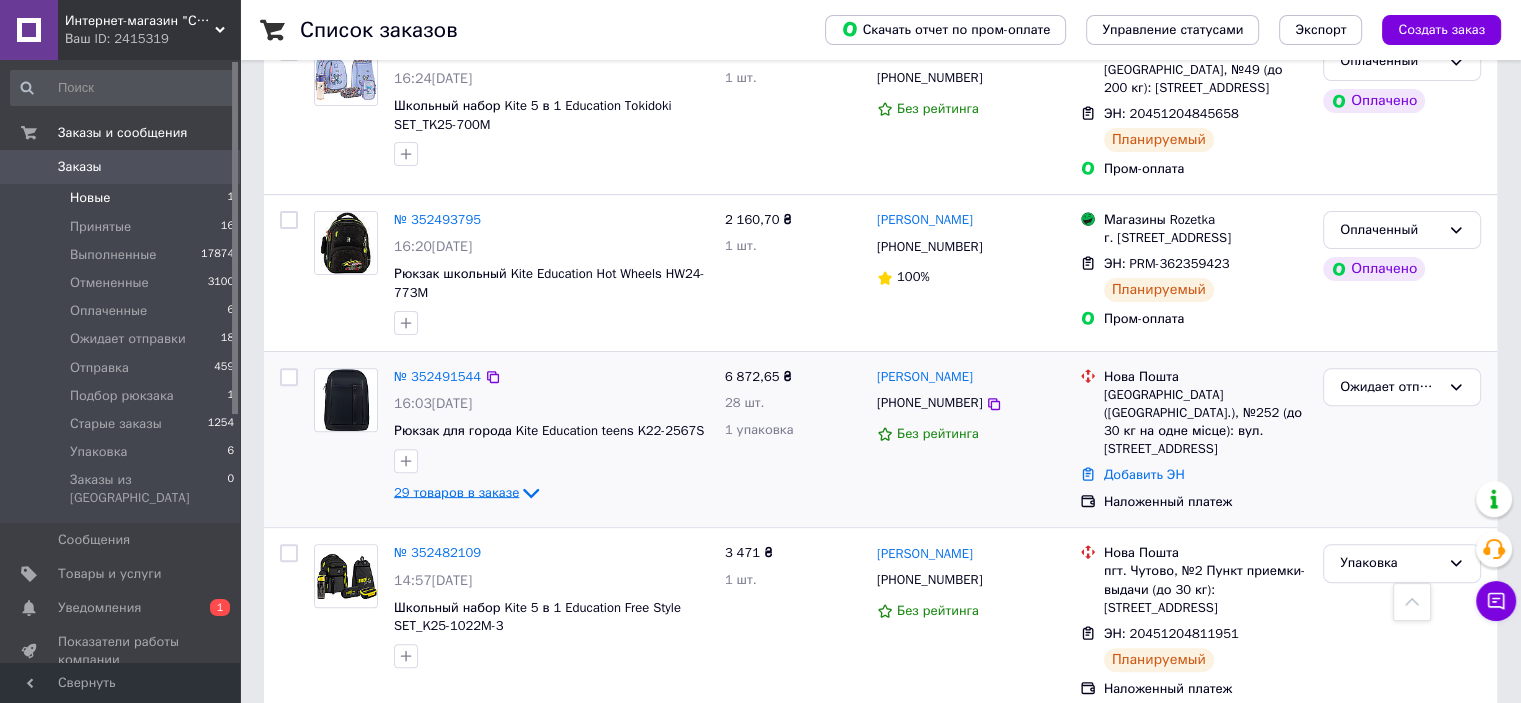 click 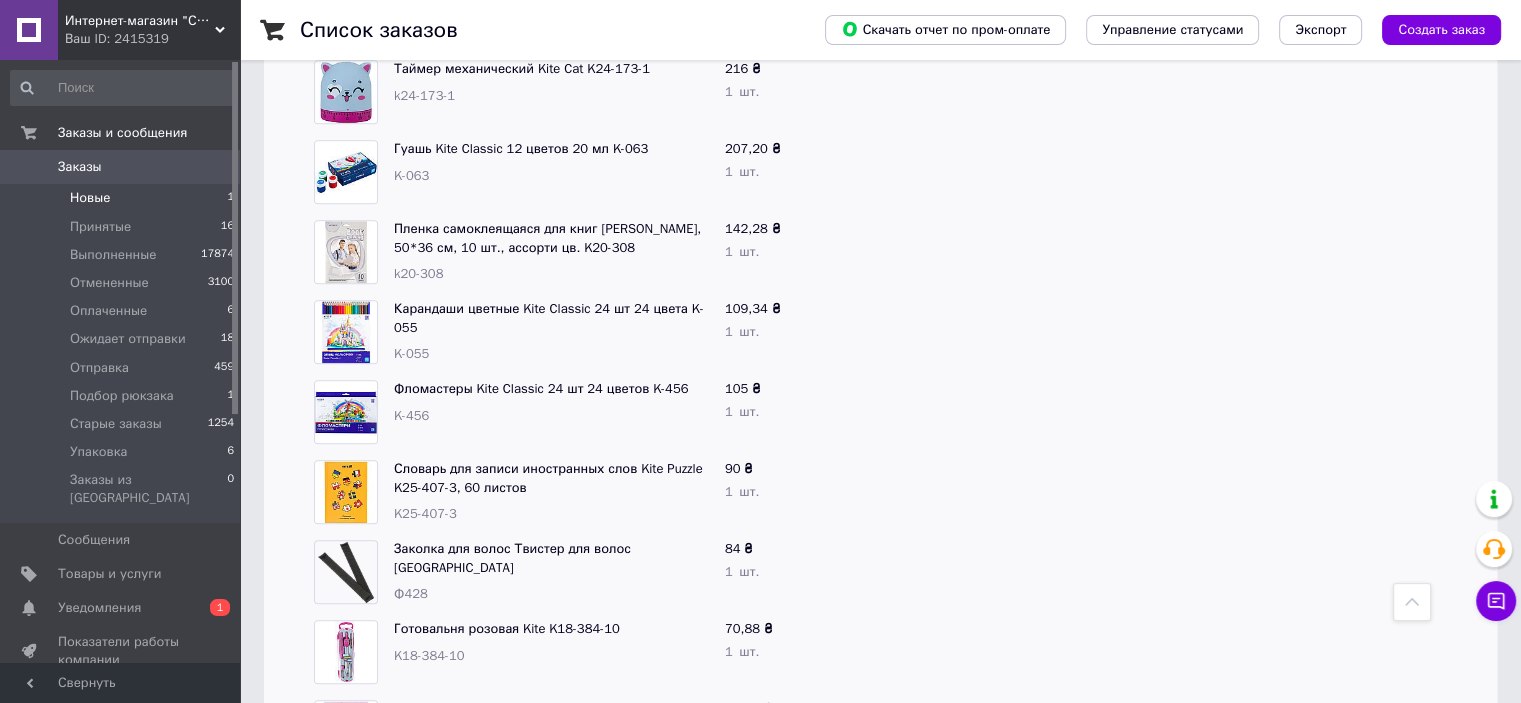 scroll, scrollTop: 2000, scrollLeft: 0, axis: vertical 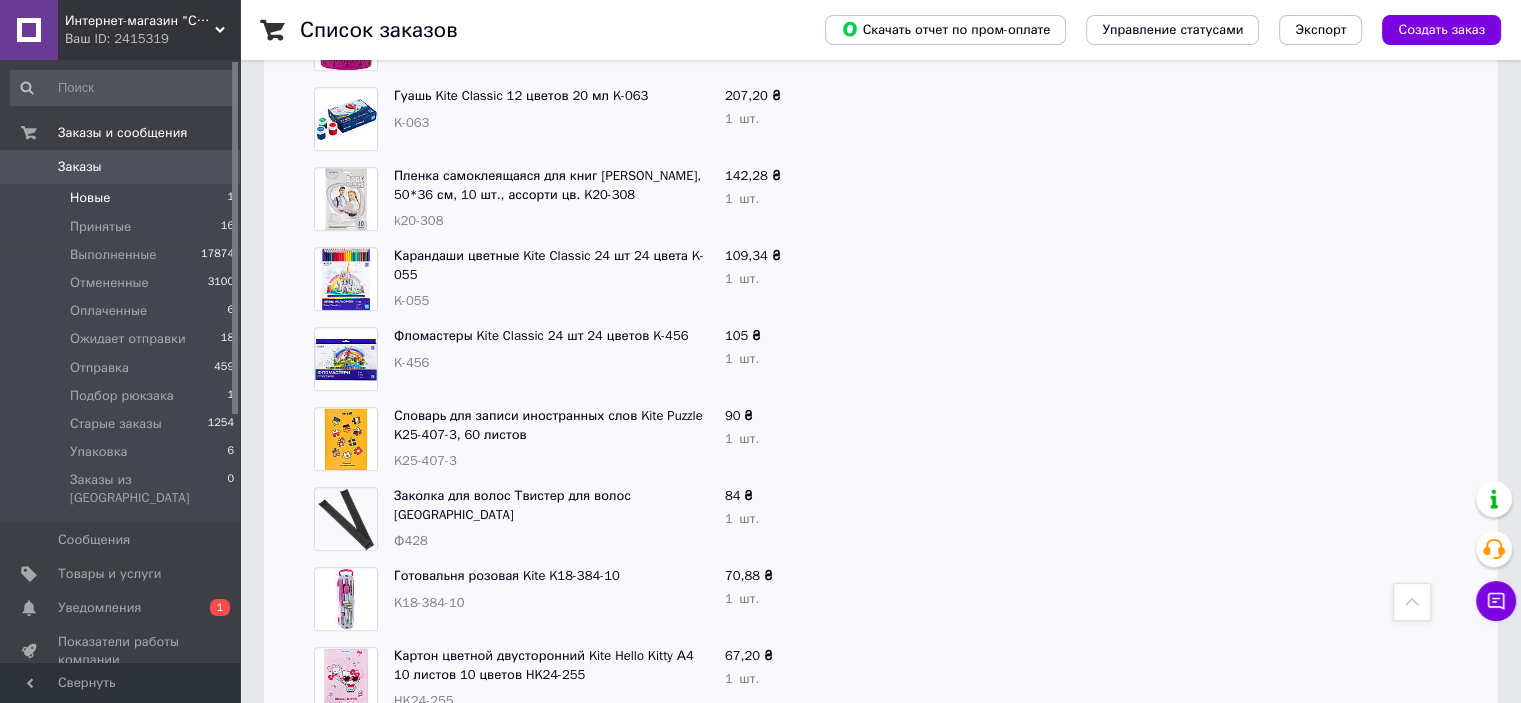 click on "Заказы" at bounding box center (80, 167) 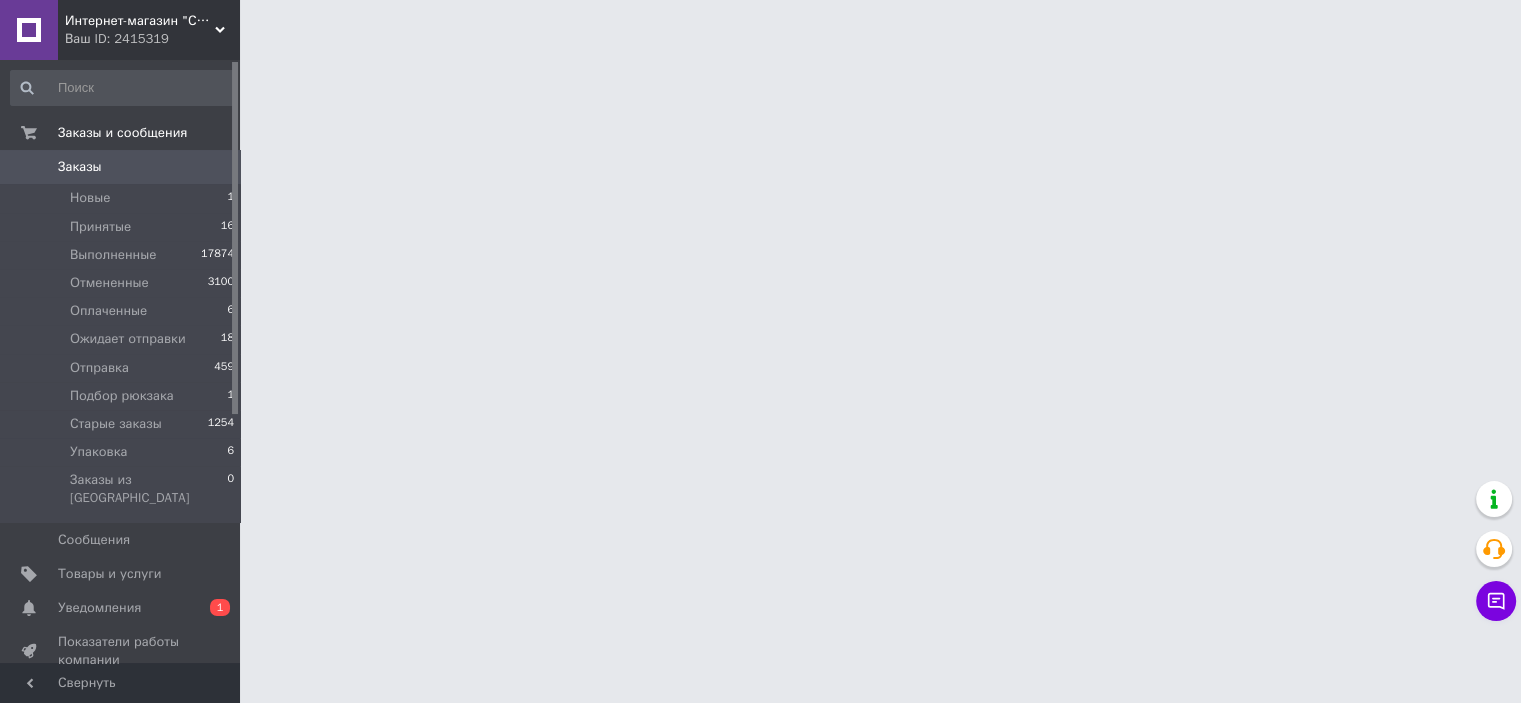 scroll, scrollTop: 0, scrollLeft: 0, axis: both 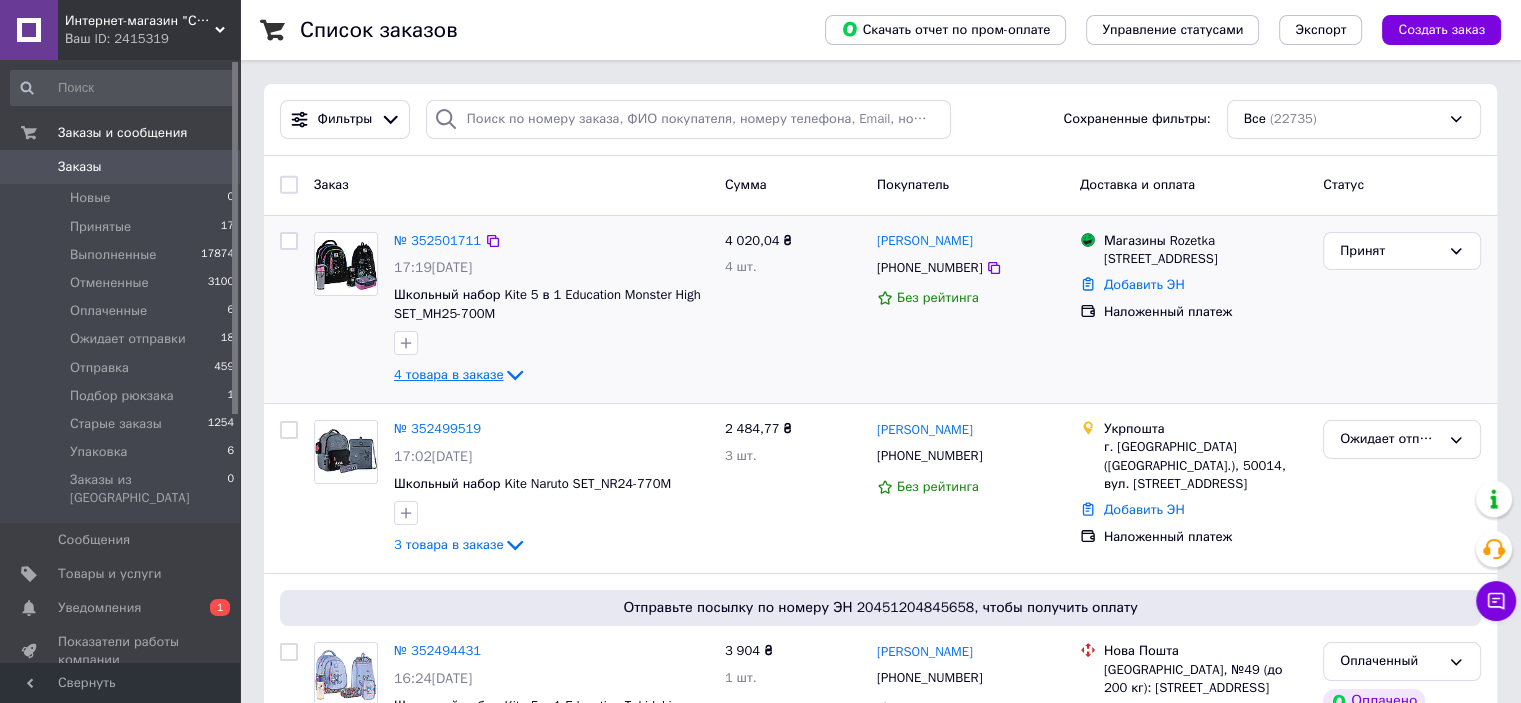 click 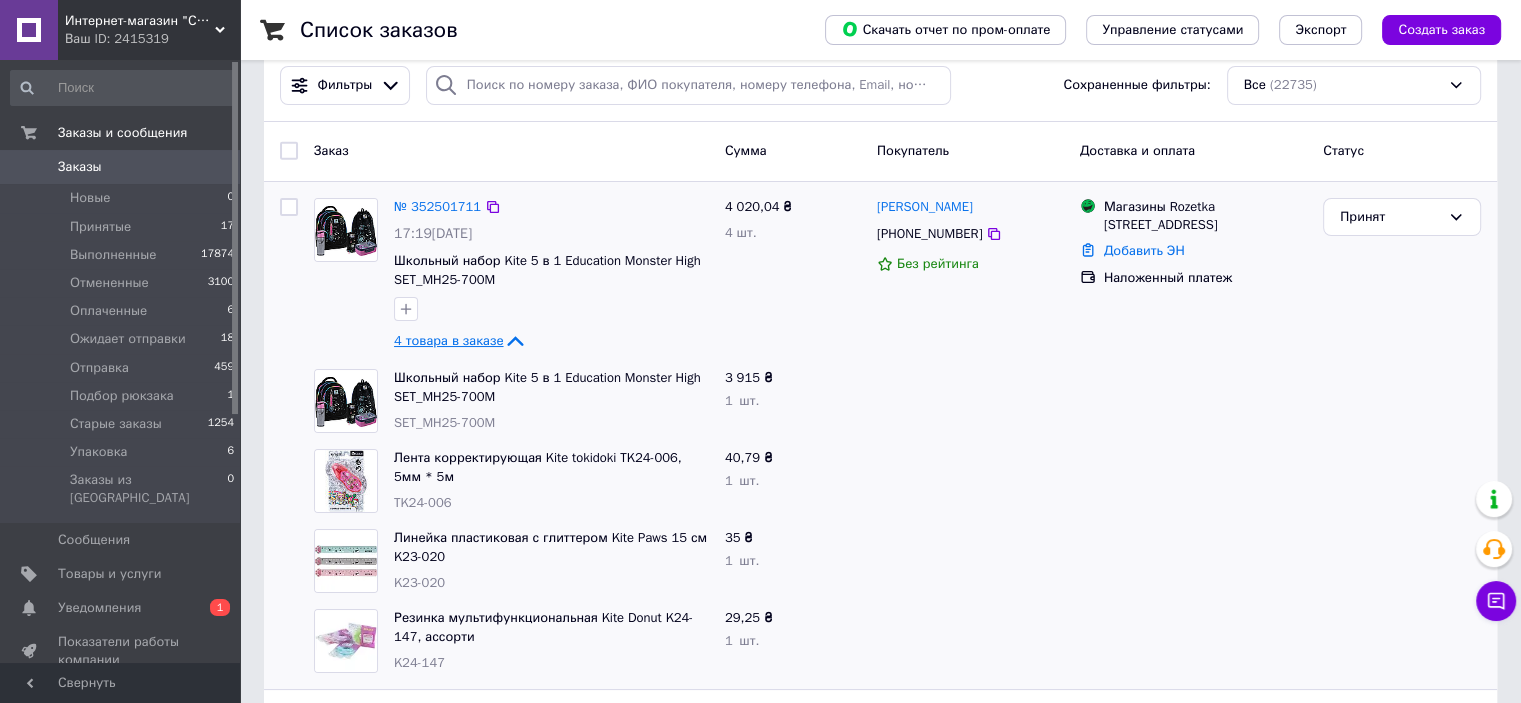 scroll, scrollTop: 0, scrollLeft: 0, axis: both 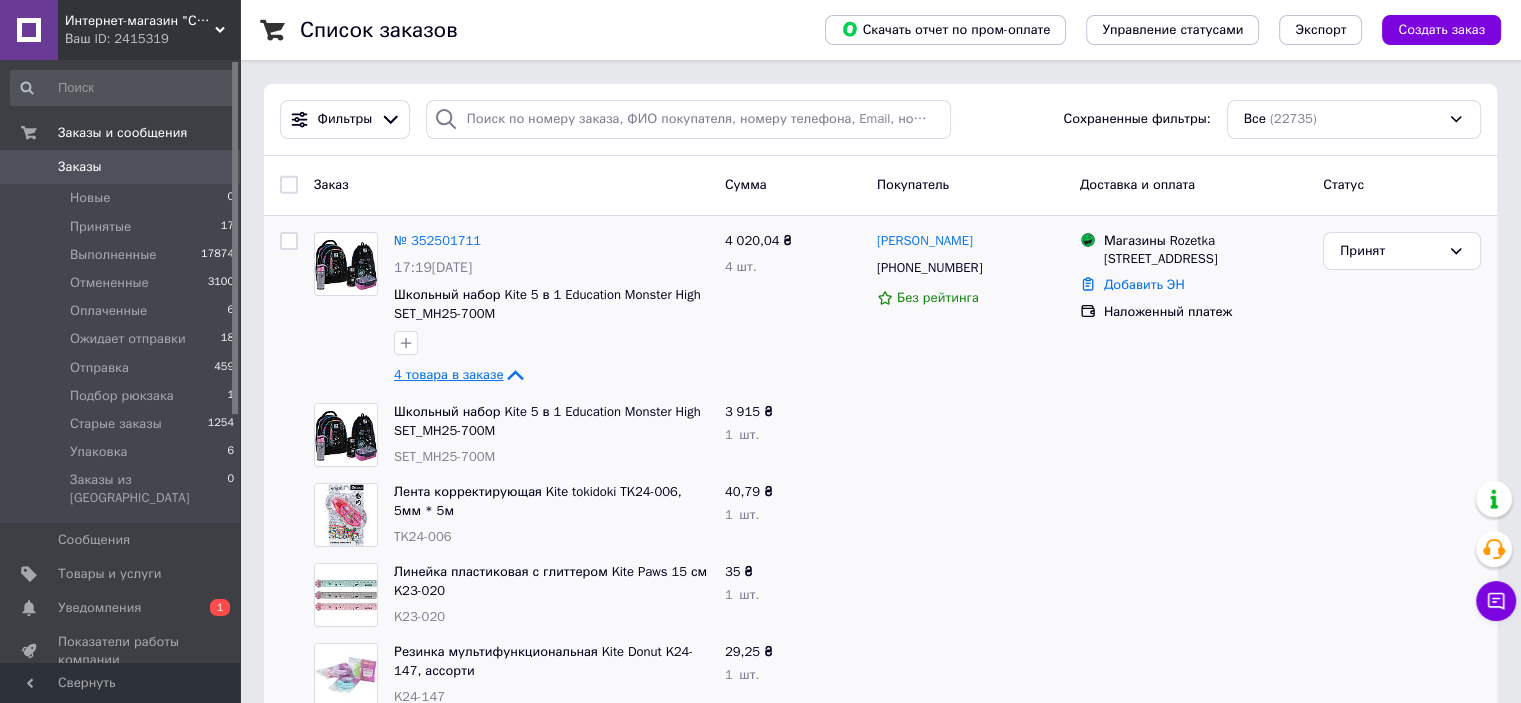 click 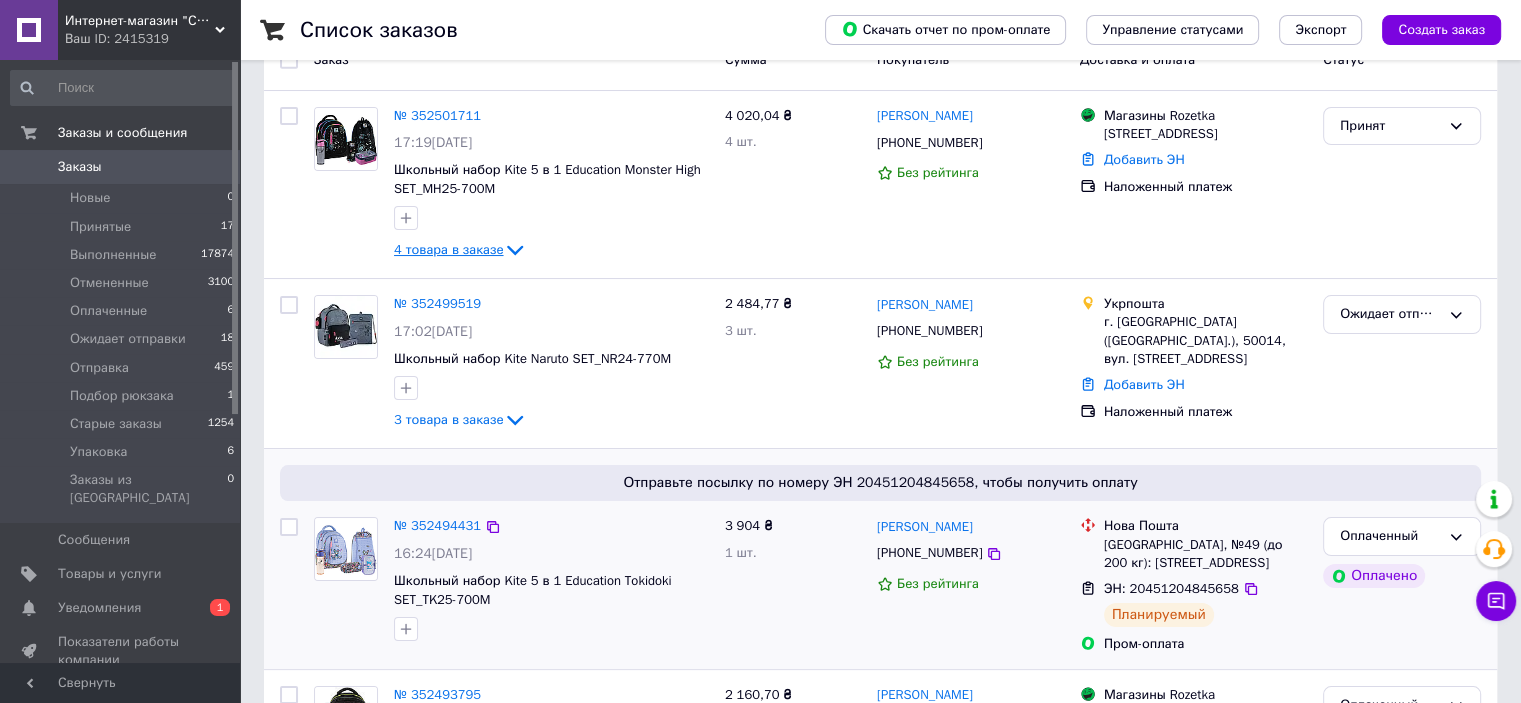 scroll, scrollTop: 0, scrollLeft: 0, axis: both 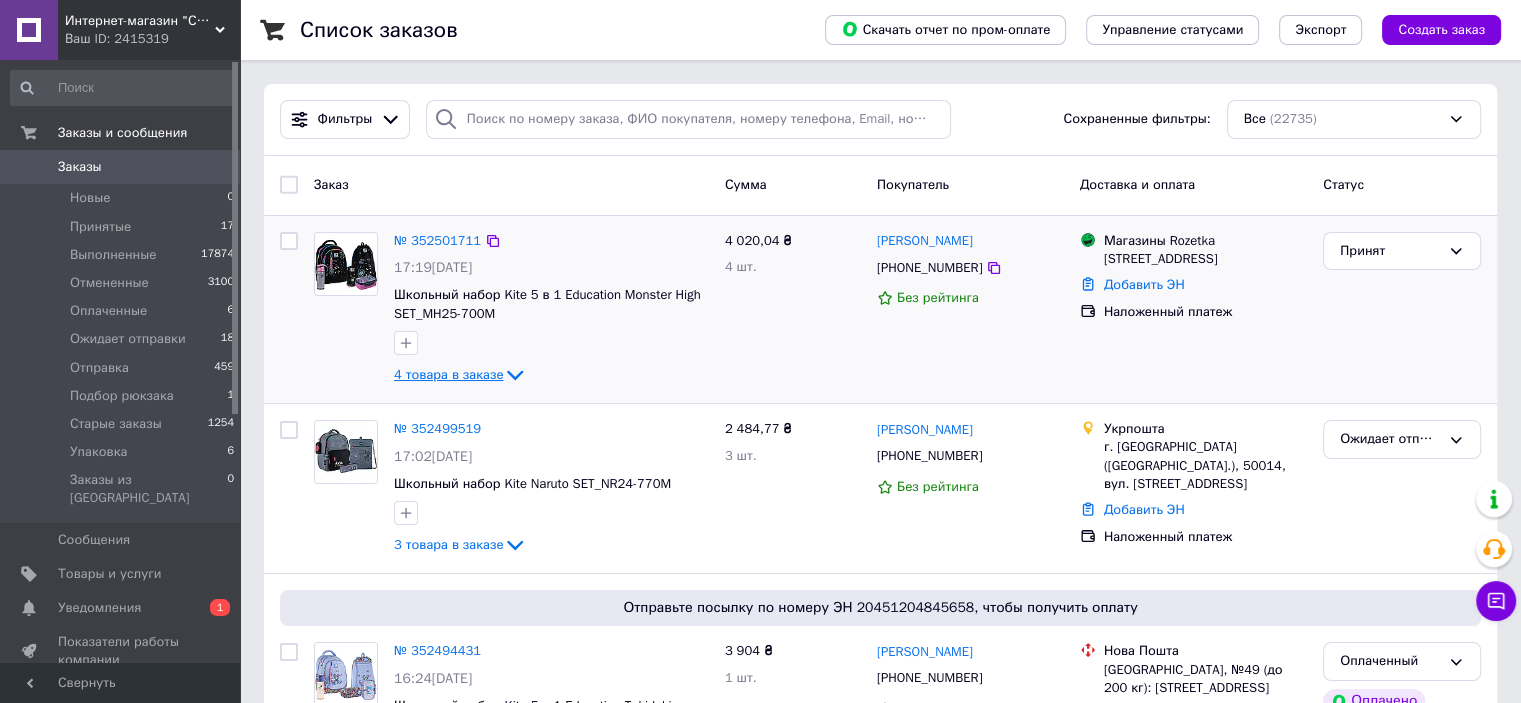click at bounding box center (551, 343) 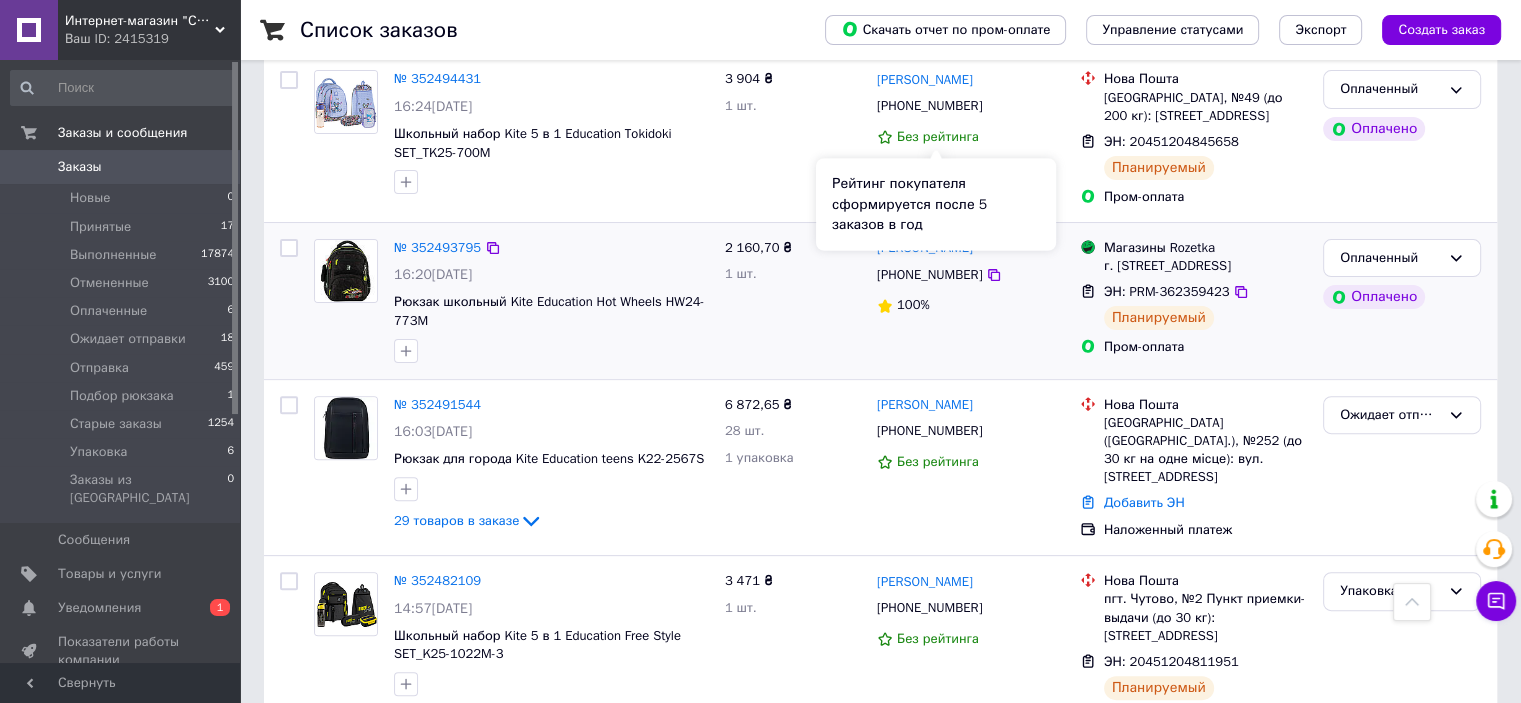 scroll, scrollTop: 700, scrollLeft: 0, axis: vertical 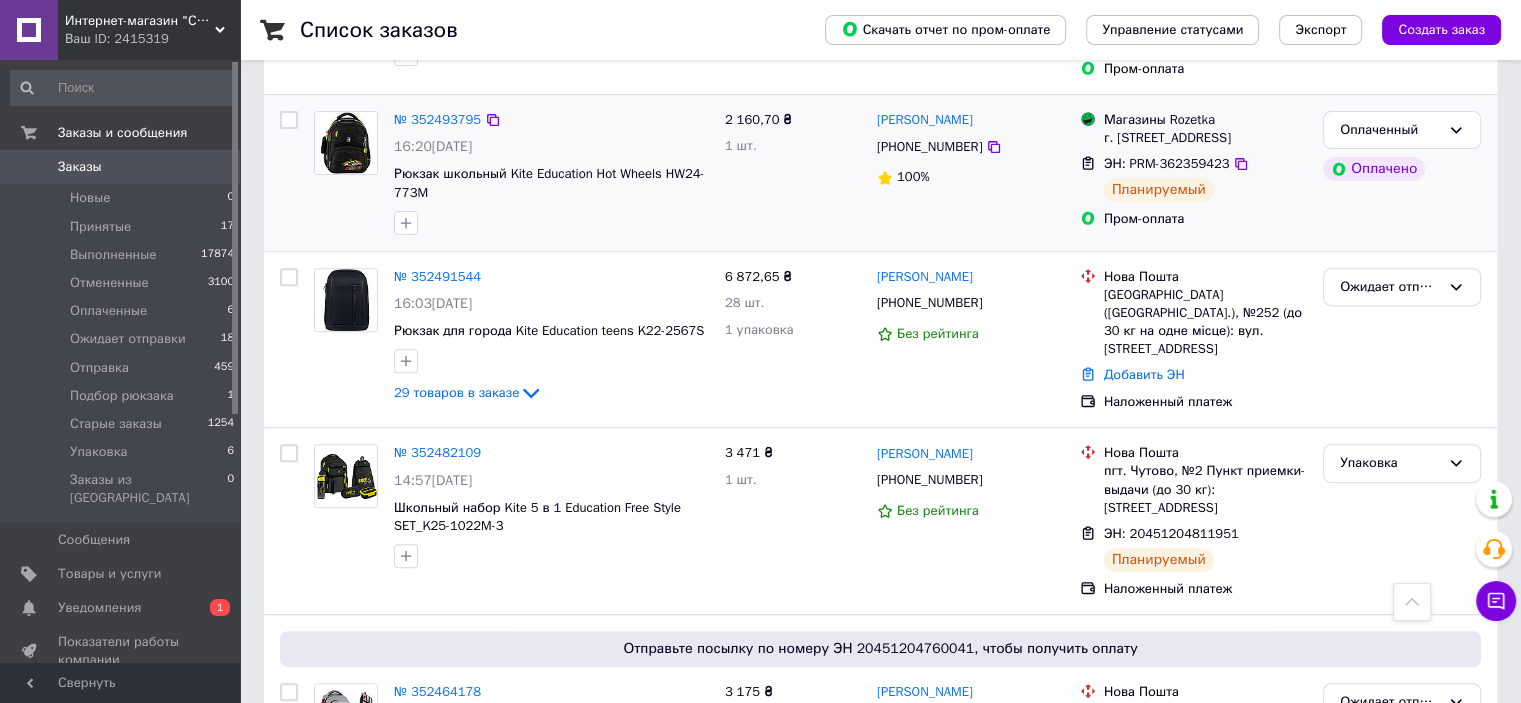 click at bounding box center (551, 223) 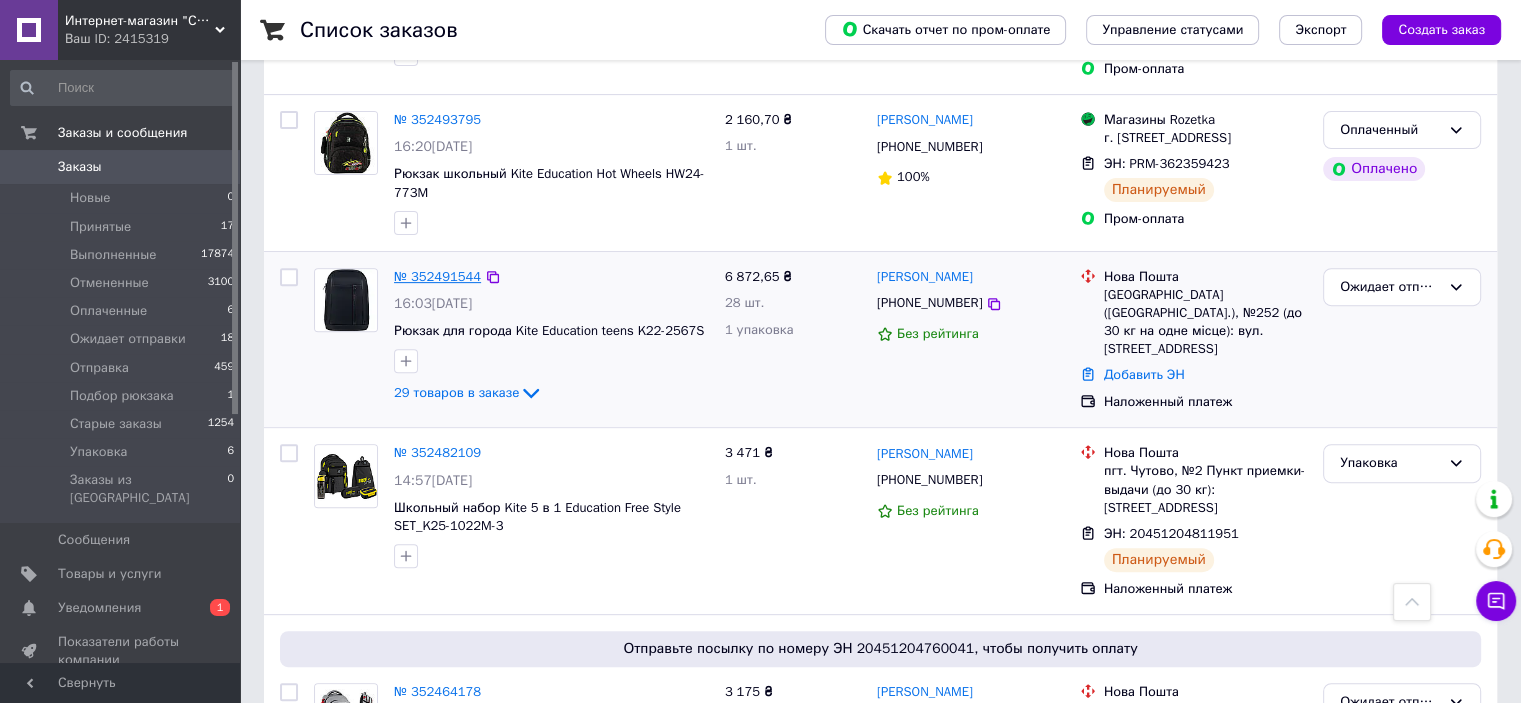 click on "№ 352491544" at bounding box center (437, 276) 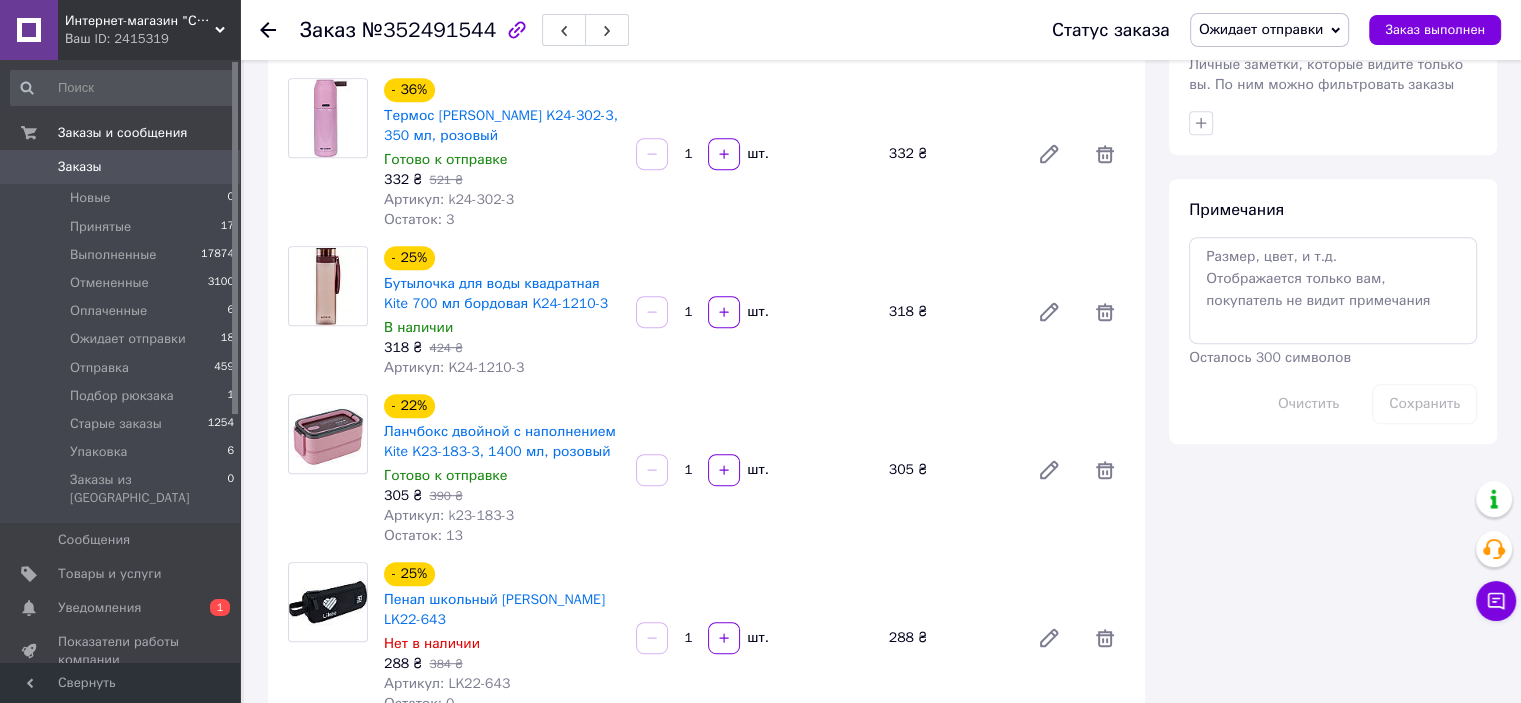 scroll, scrollTop: 600, scrollLeft: 0, axis: vertical 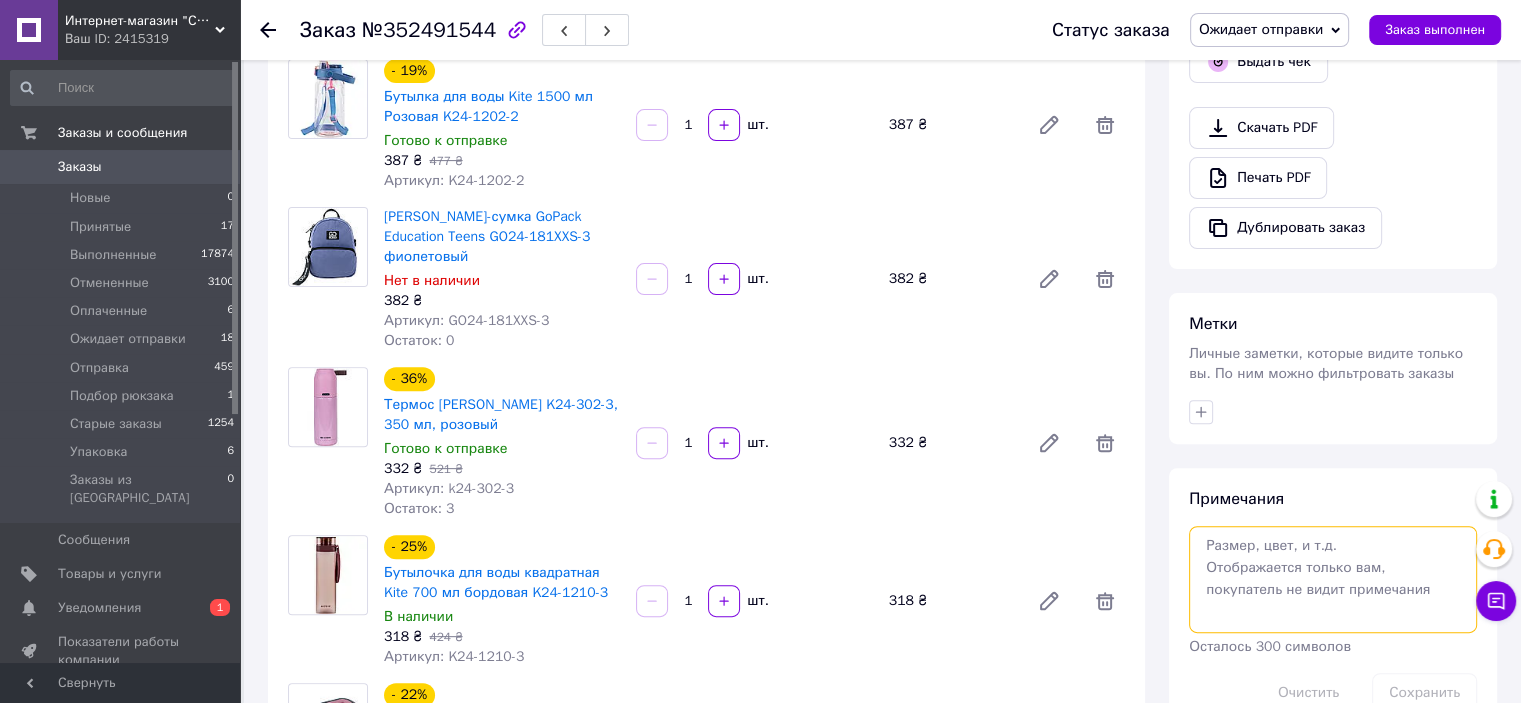 click at bounding box center (1333, 579) 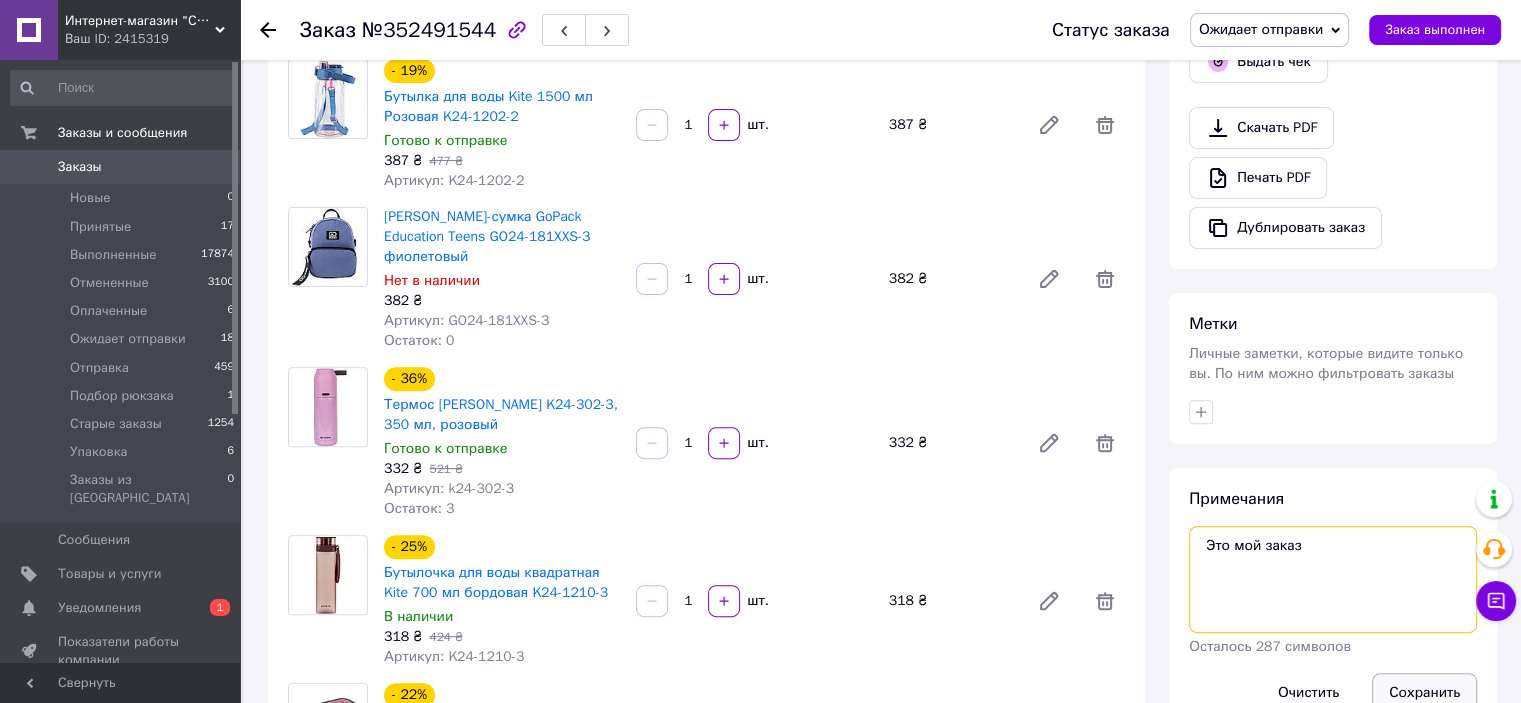 type on "Это мой заказ" 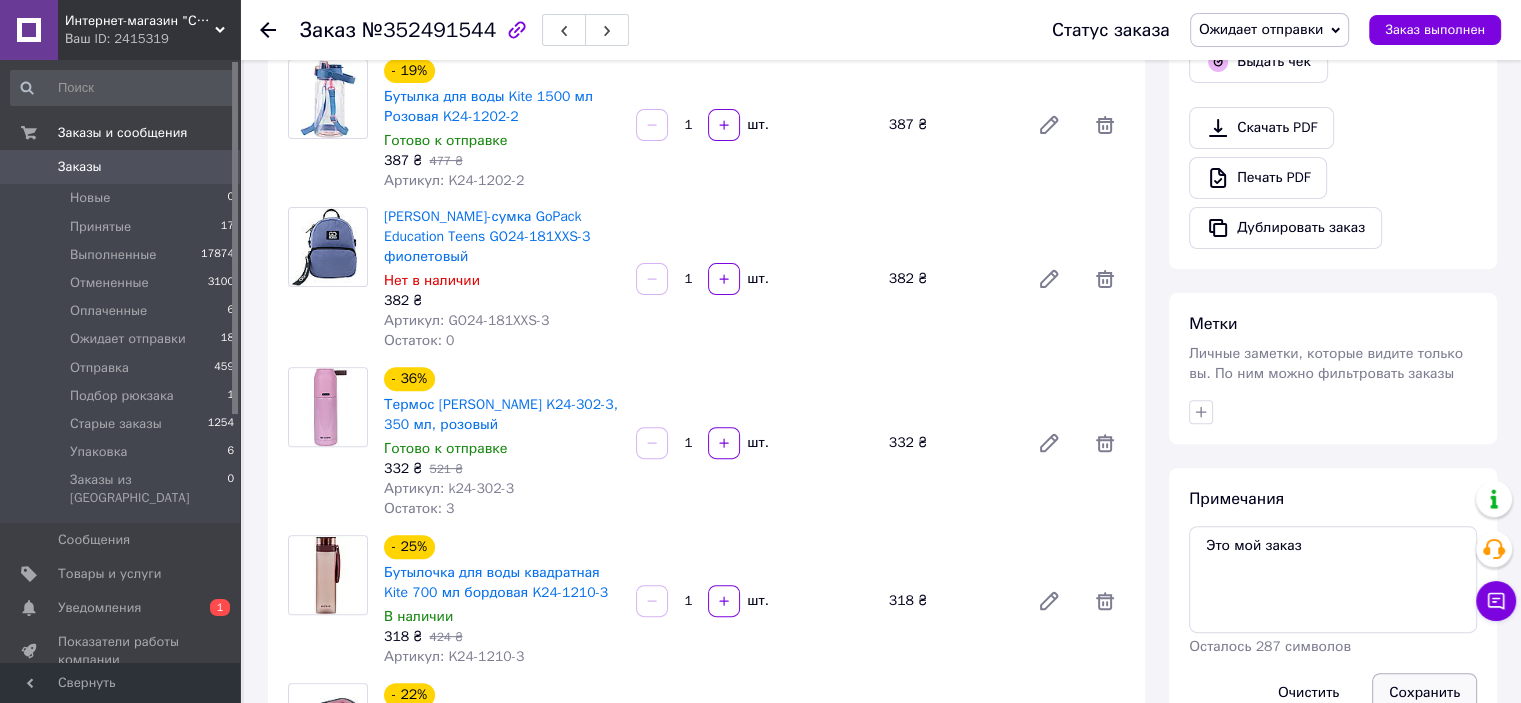 click on "Сохранить" at bounding box center (1424, 693) 